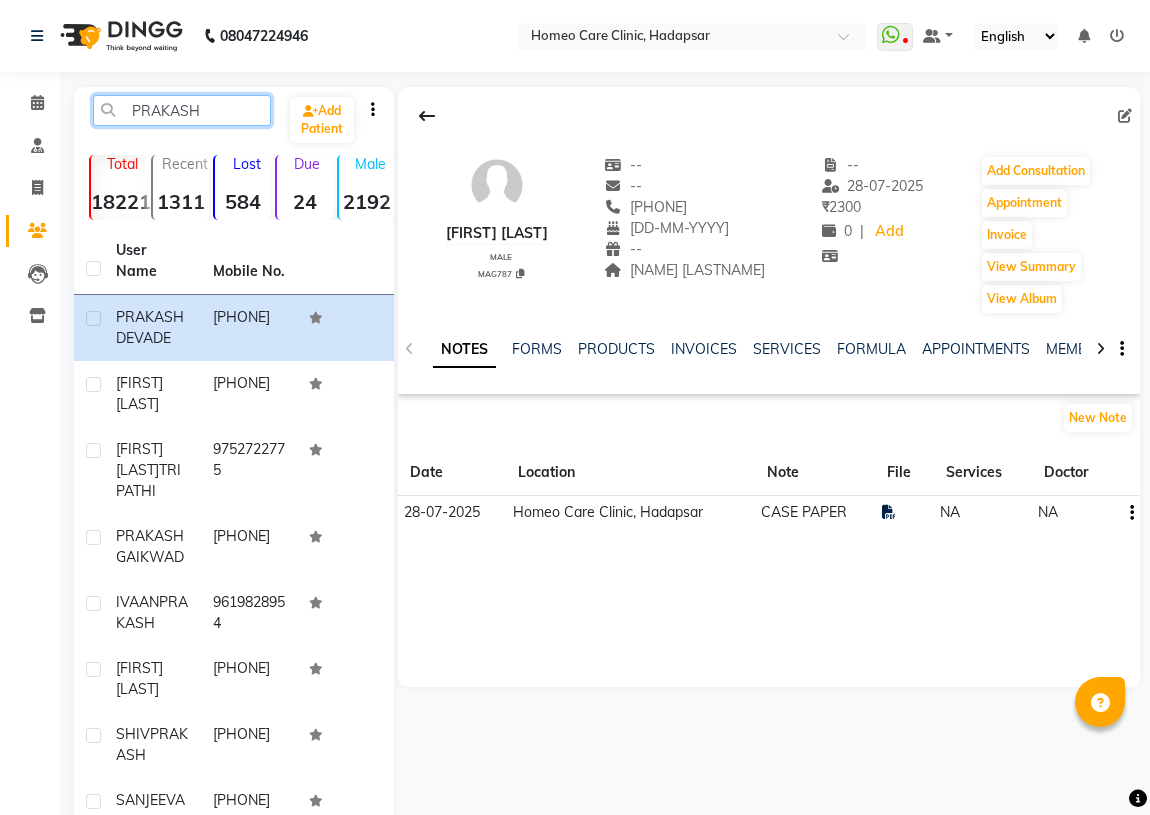 scroll, scrollTop: 0, scrollLeft: 0, axis: both 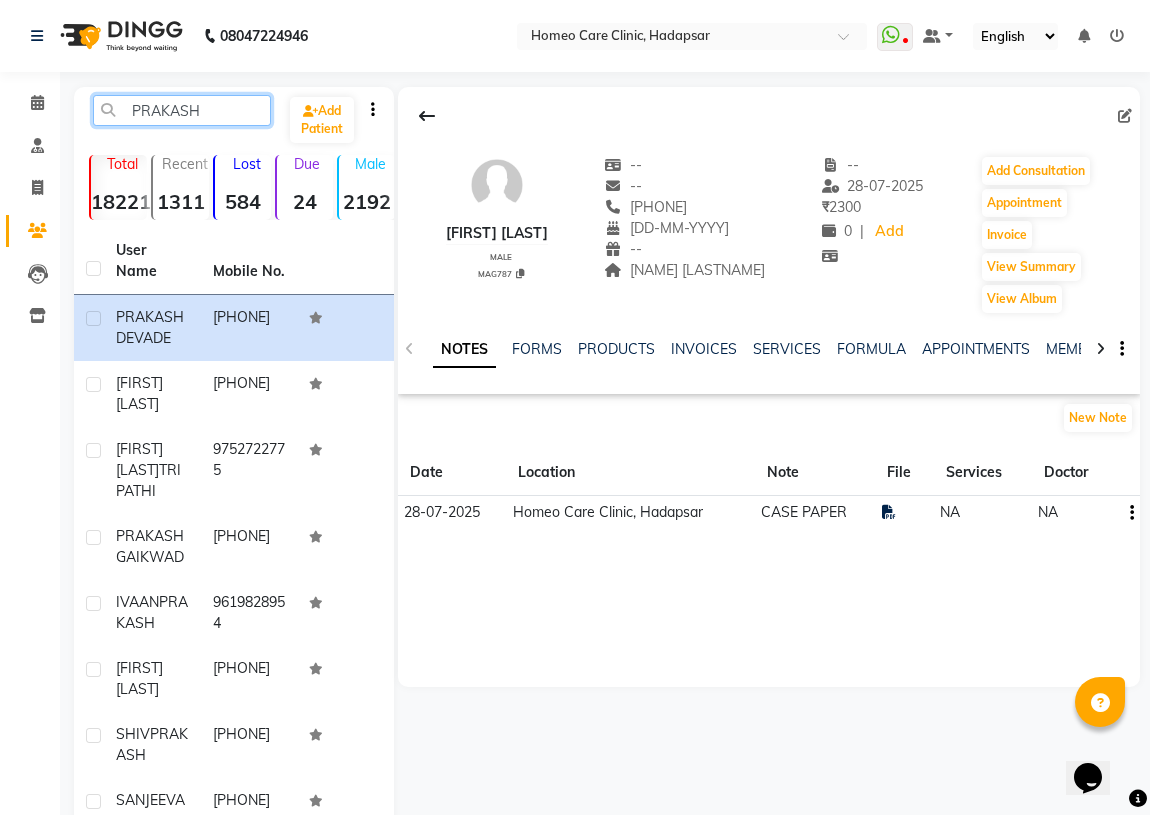 click on "Whatsapp Settings Default Panel My Panel English ENGLISH Español العربية मराठी हिंदी ગુજરાતી தமிழ் 中文 Notifications nothing to show ☀ Homeo Care Clinic, Hadapsar   Calendar  Consultation  Invoice  Patients  Leads   Inventory Completed InProgress Upcoming Dropped Tentative Check-In Confirm Bookings Segments Page Builder PRAKASH  Add Patient  Total  18221  Recent  1311  Lost  584  Due  24  Male  2192  Female  2195  Member  0 User Name Mobile No. PRAKASH  DEVADE   [PHONE]  ARADHYA PATE     [PHONE]  SATYAPRAKASH  TRIPATHI   [PHONE]  PRAKASH  GAIKWAD   [PHONE]  IVAAN  PRAKASH   [PHONE]  LIPIKA SANKA     [PHONE]  SHIV  PRAKASH   [PHONE]  SANJEEVANI  GAIKWAD   [PHONE]  KASIPRAKASH  SANKA   [PHONE]  RITESH  PRAKASH  Next  0" 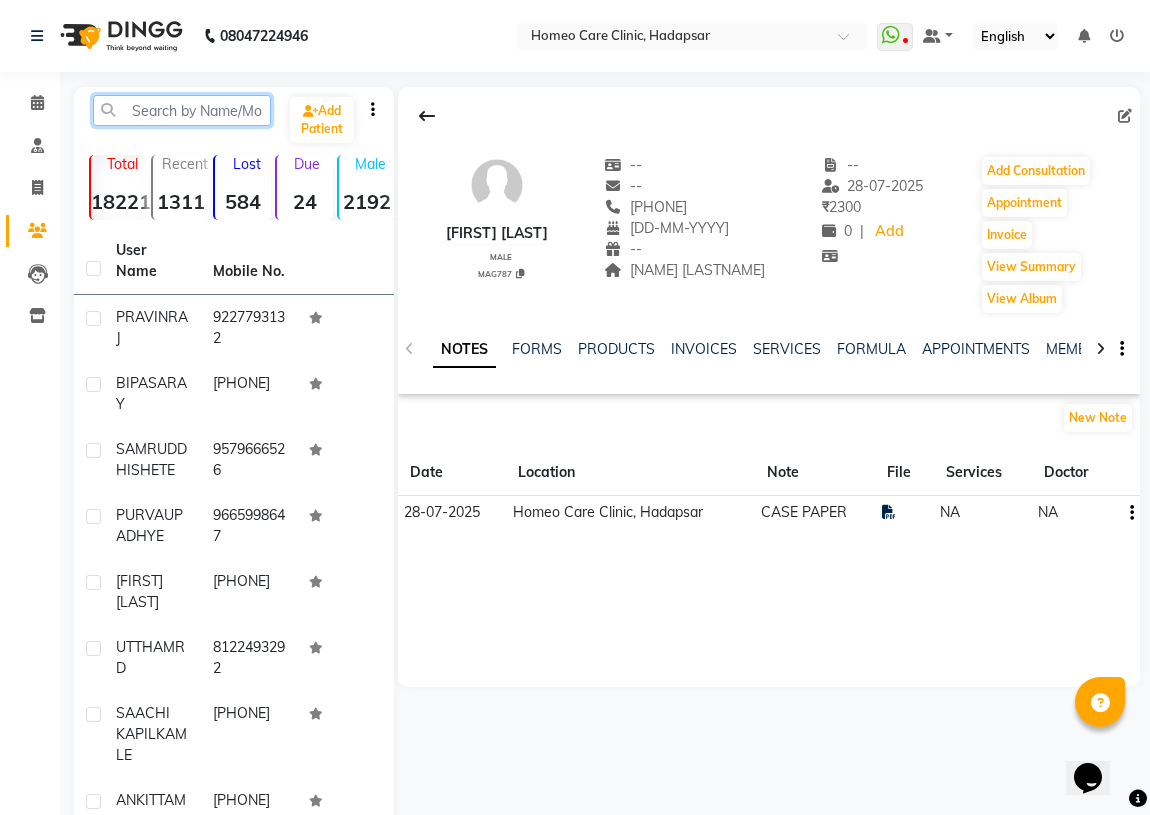 paste on "VND-176" 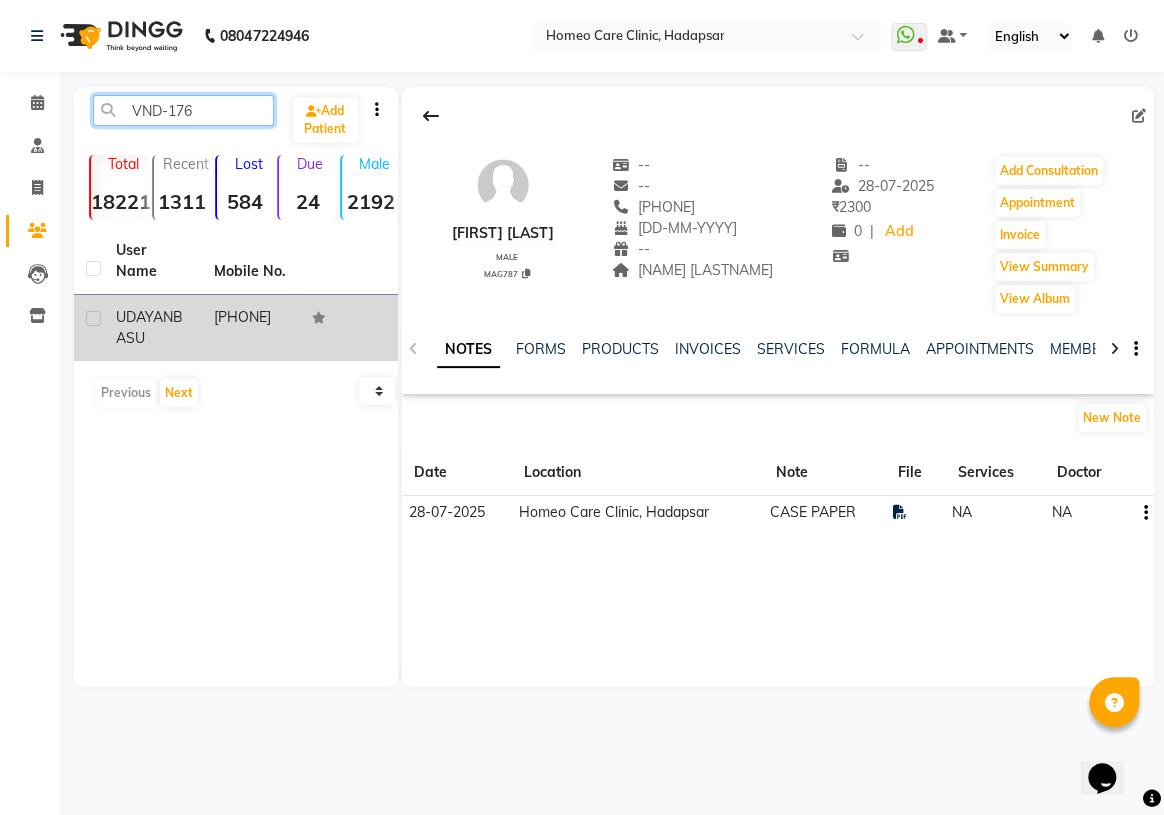type on "VND-176" 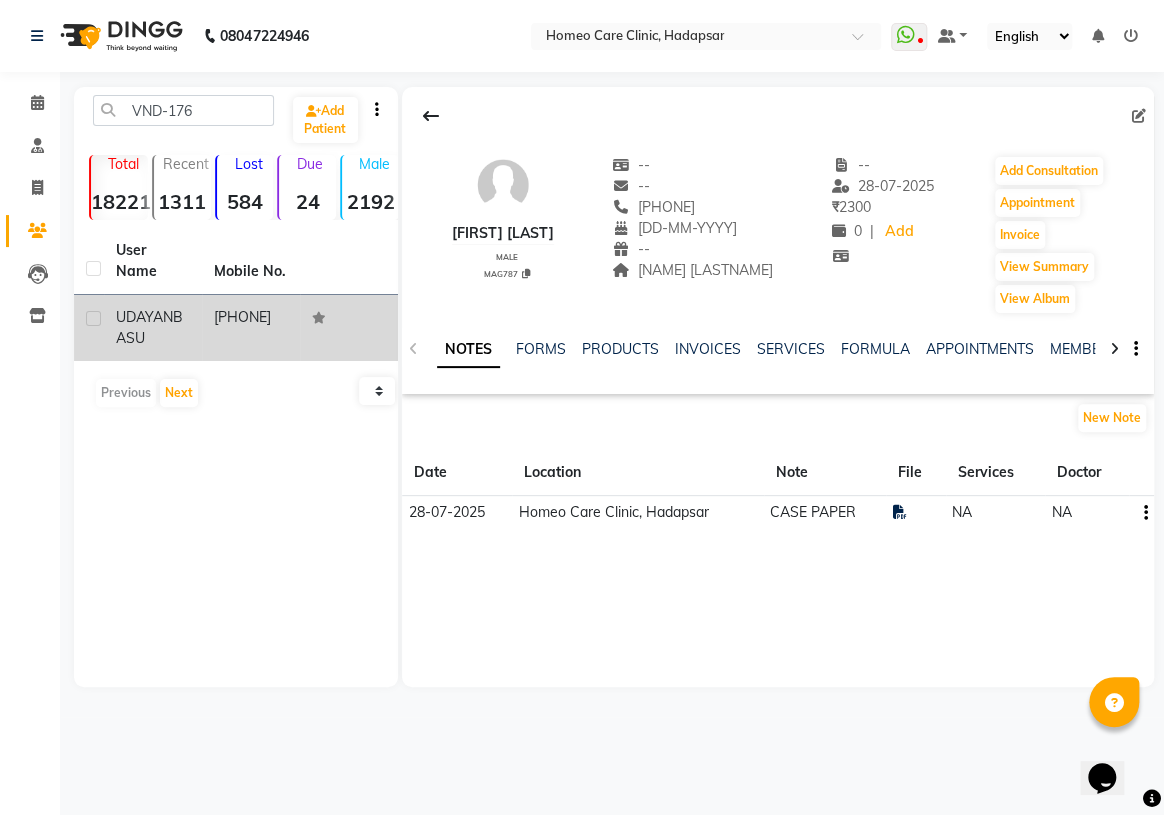 click on "[PHONE]" 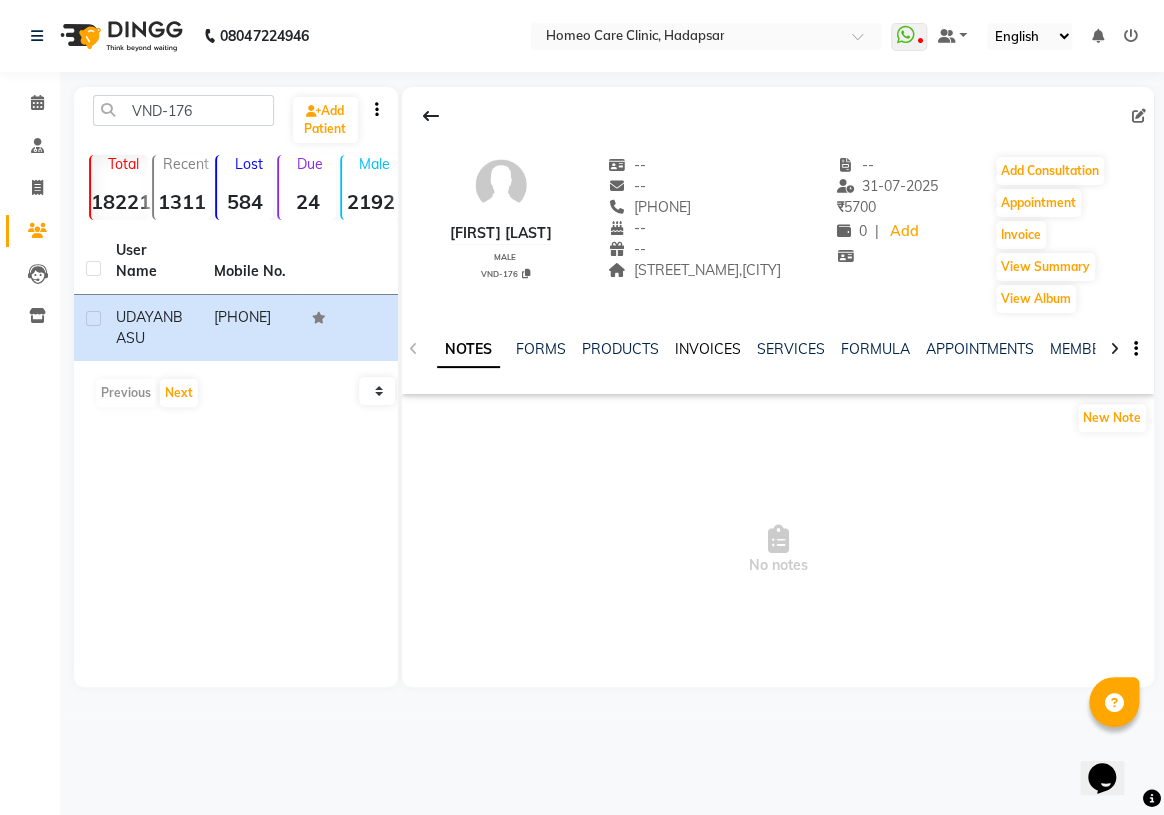 click on "INVOICES" 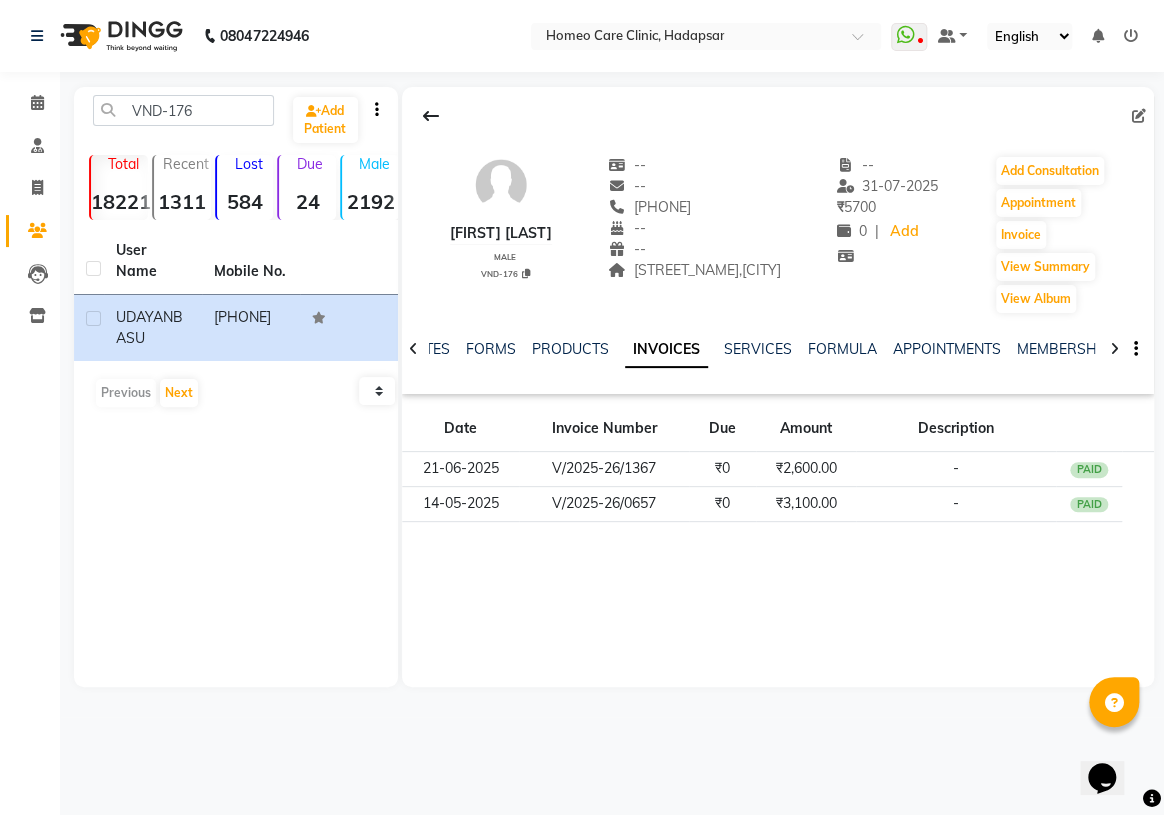 click on "Add Consultation" 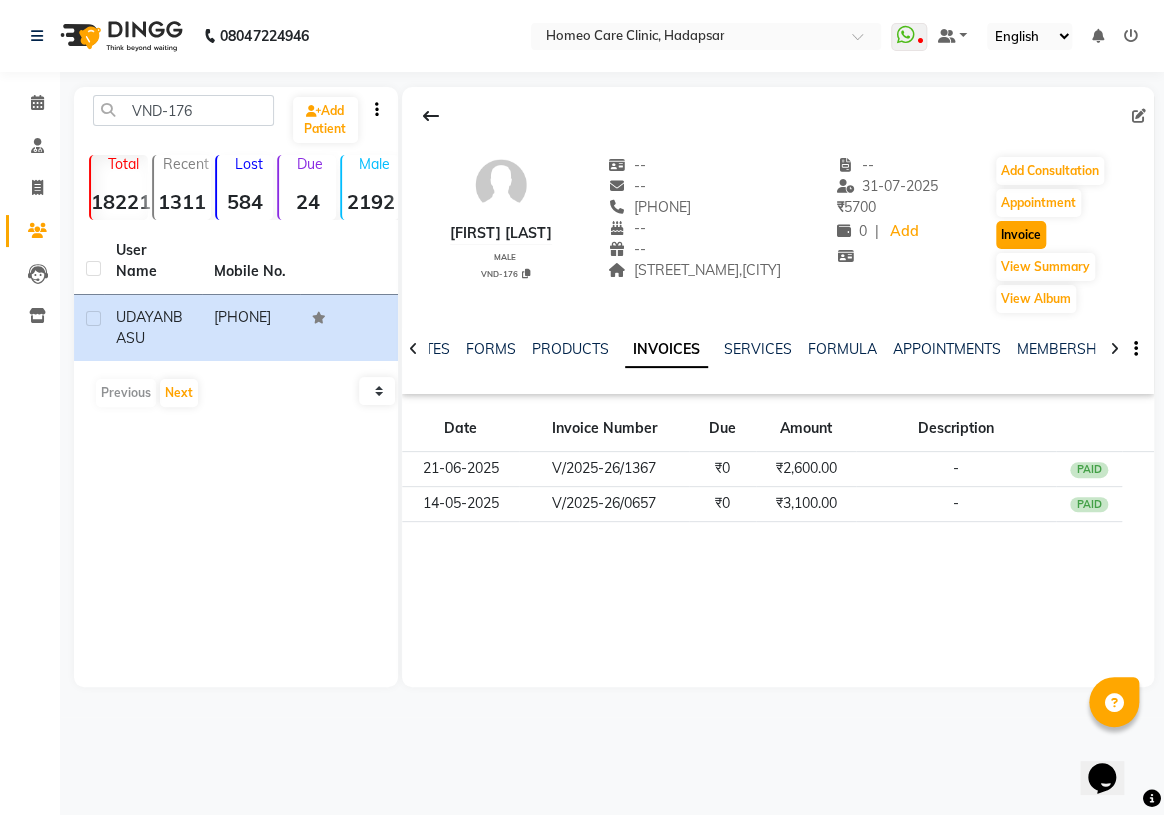 click on "Invoice" 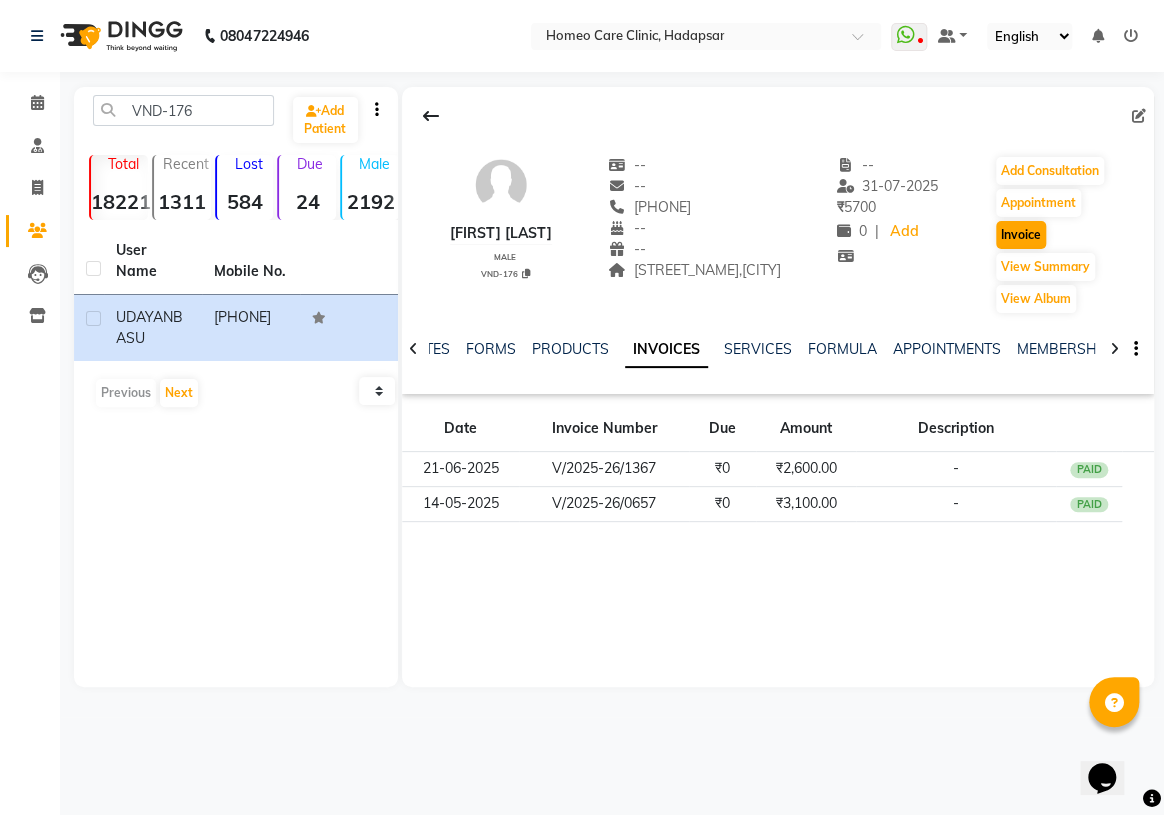 select on "service" 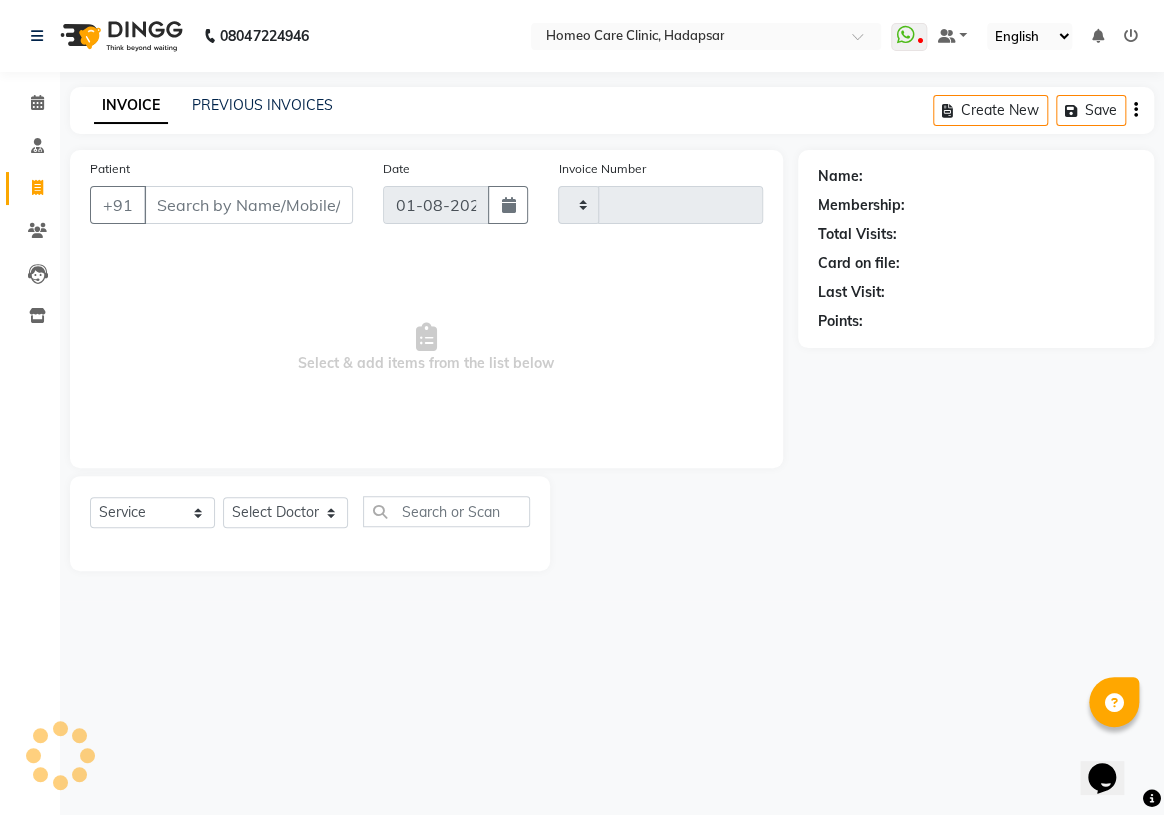 type on "2267" 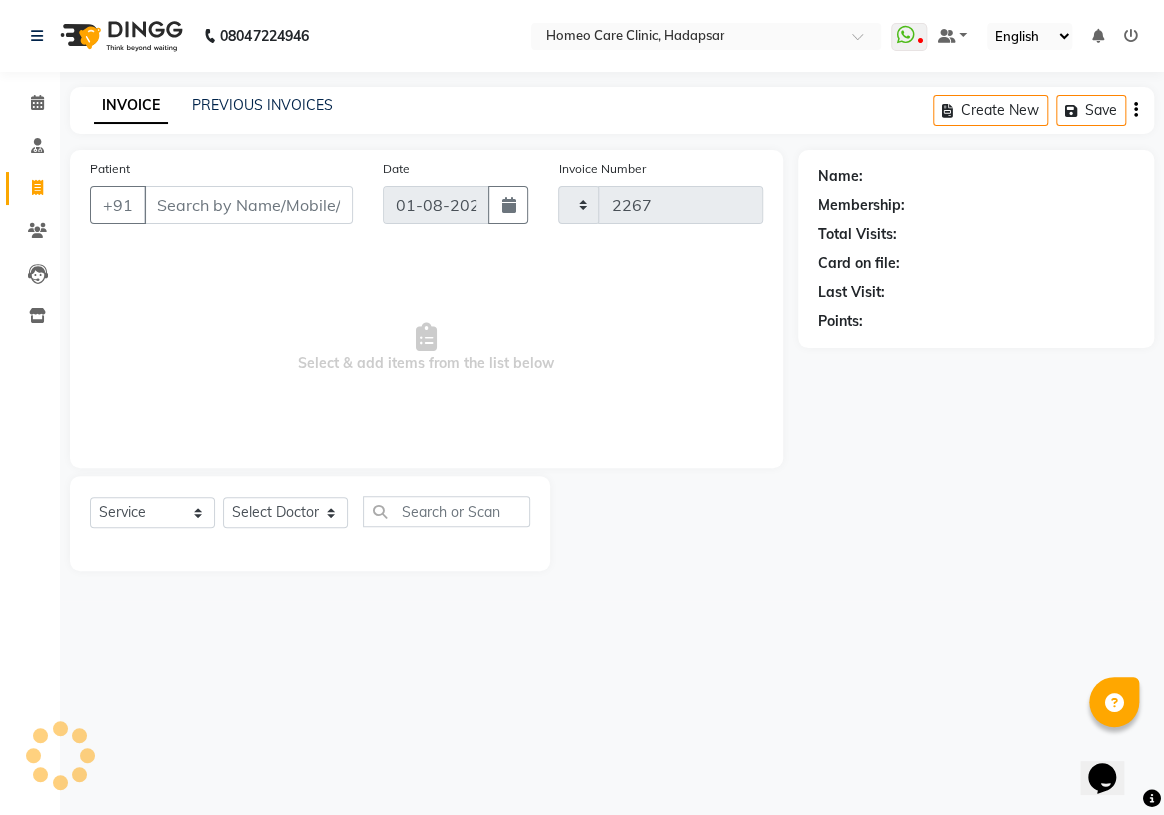 select on "7485" 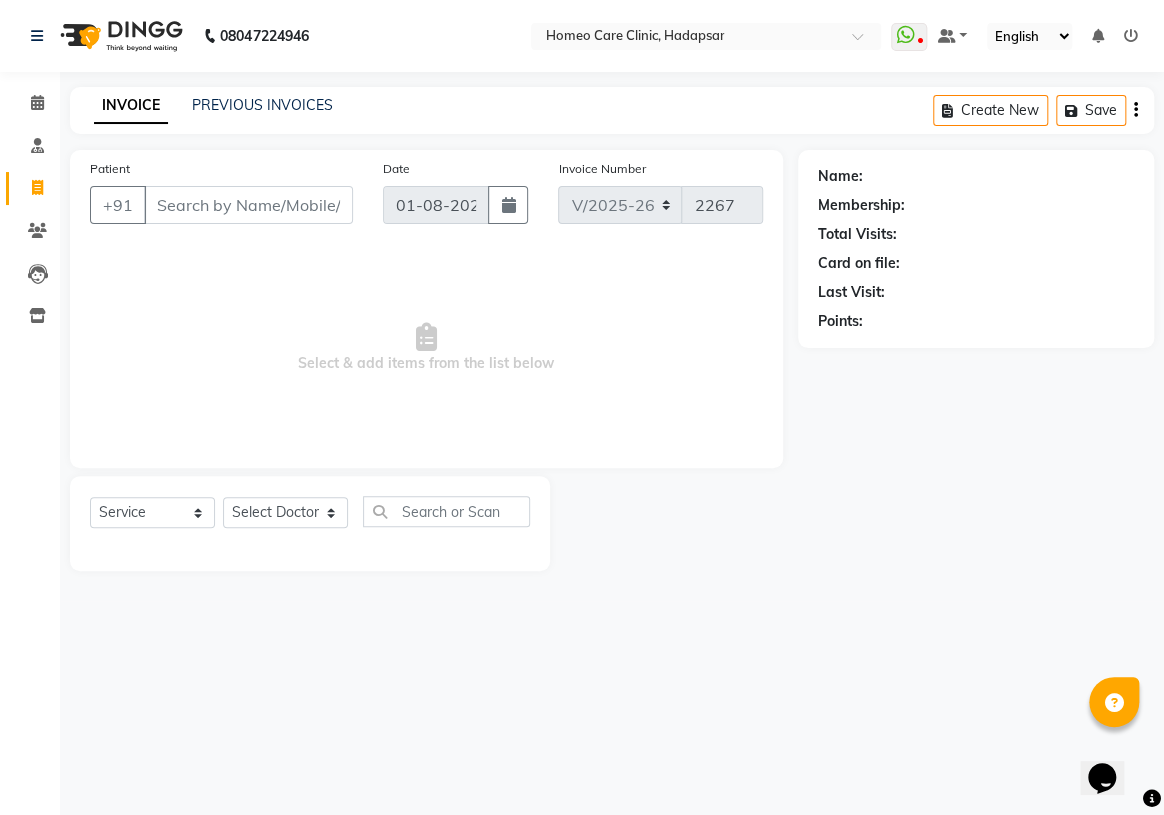 type on "[PHONE]" 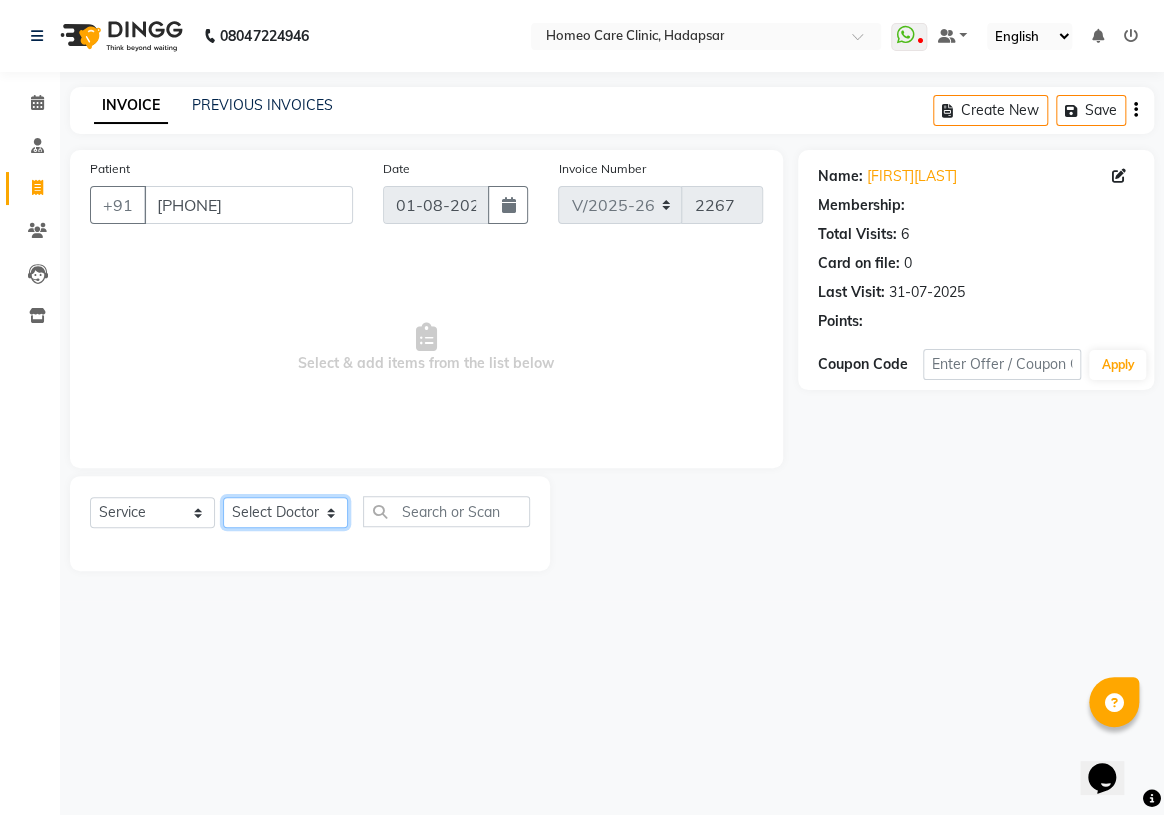 click on "Select Doctor Dingg Support Dr.[FIRST] [LAST] Dr [LASTNAME] [LASTNAME] Dr [LASTNAME] [LASTNAME] Dr [LASTNAME] [LASTNAME] Dr.[LASTNAME] [LASTNAME] Dr.[LASTNAME] [LASTNAME] Dr [LASTNAME] [LASTNAME] Dr [LASTNAME] [LASTNAME] Dr [LASTNAME] [LASTNAME] [FIRST] [LAST] [FIRST] [LAST]" 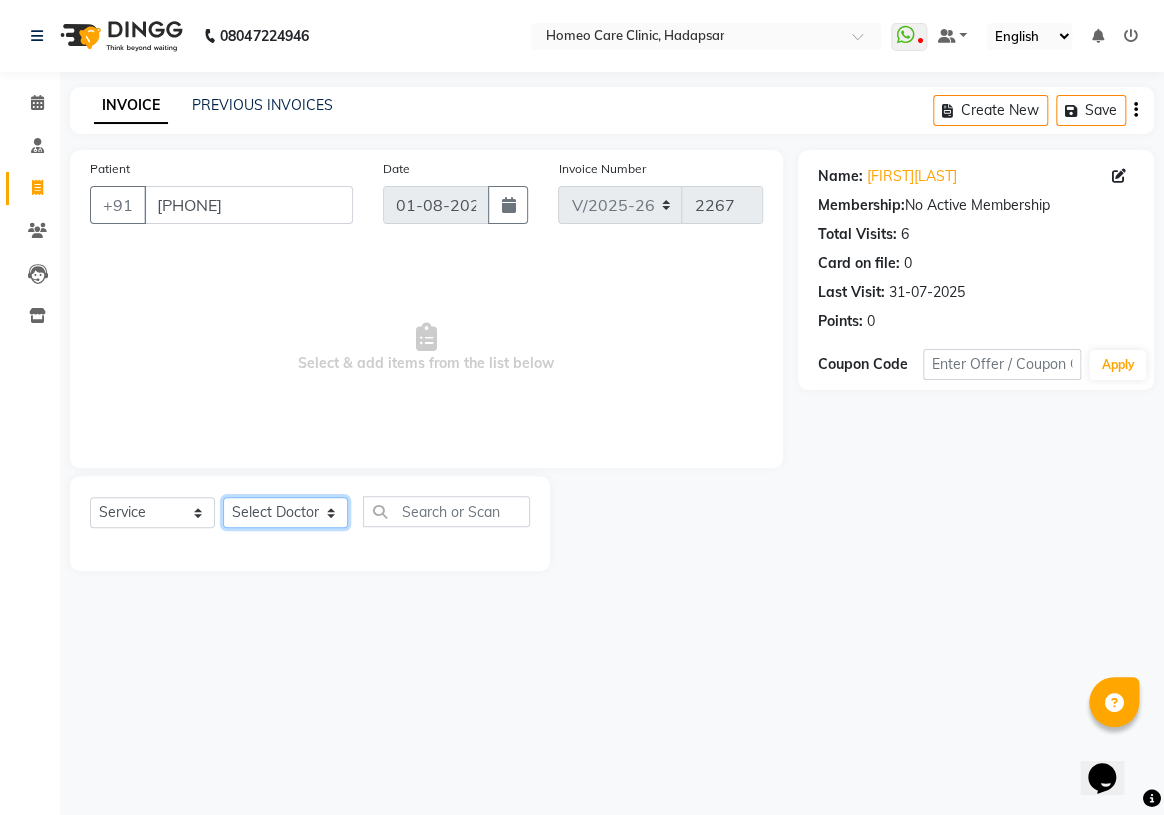 select on "[POSTAL_CODE]" 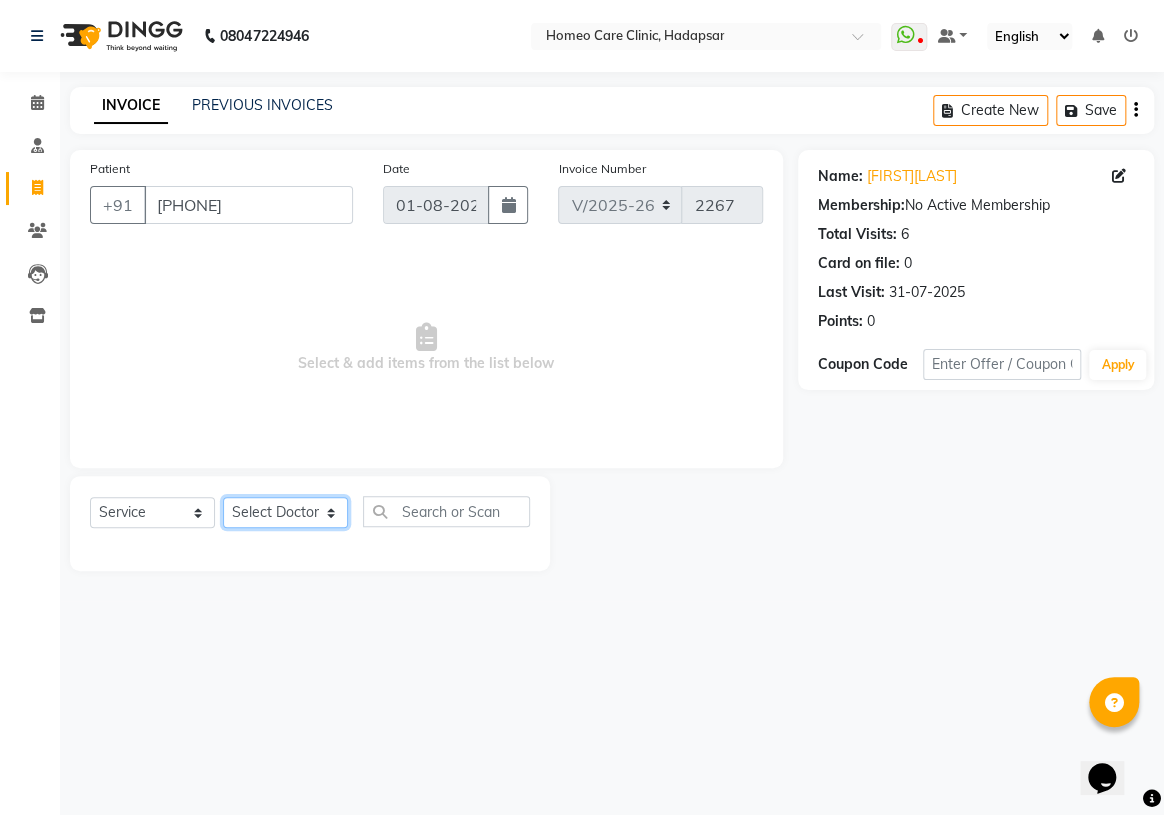 click on "Select Doctor Dingg Support Dr.[FIRST] [LAST] Dr [LASTNAME] [LASTNAME] Dr [LASTNAME] [LASTNAME] Dr [LASTNAME] [LASTNAME] Dr.[LASTNAME] [LASTNAME] Dr.[LASTNAME] [LASTNAME] Dr [LASTNAME] [LASTNAME] Dr [LASTNAME] [LASTNAME] Dr [LASTNAME] [LASTNAME] [FIRST] [LAST] [FIRST] [LAST]" 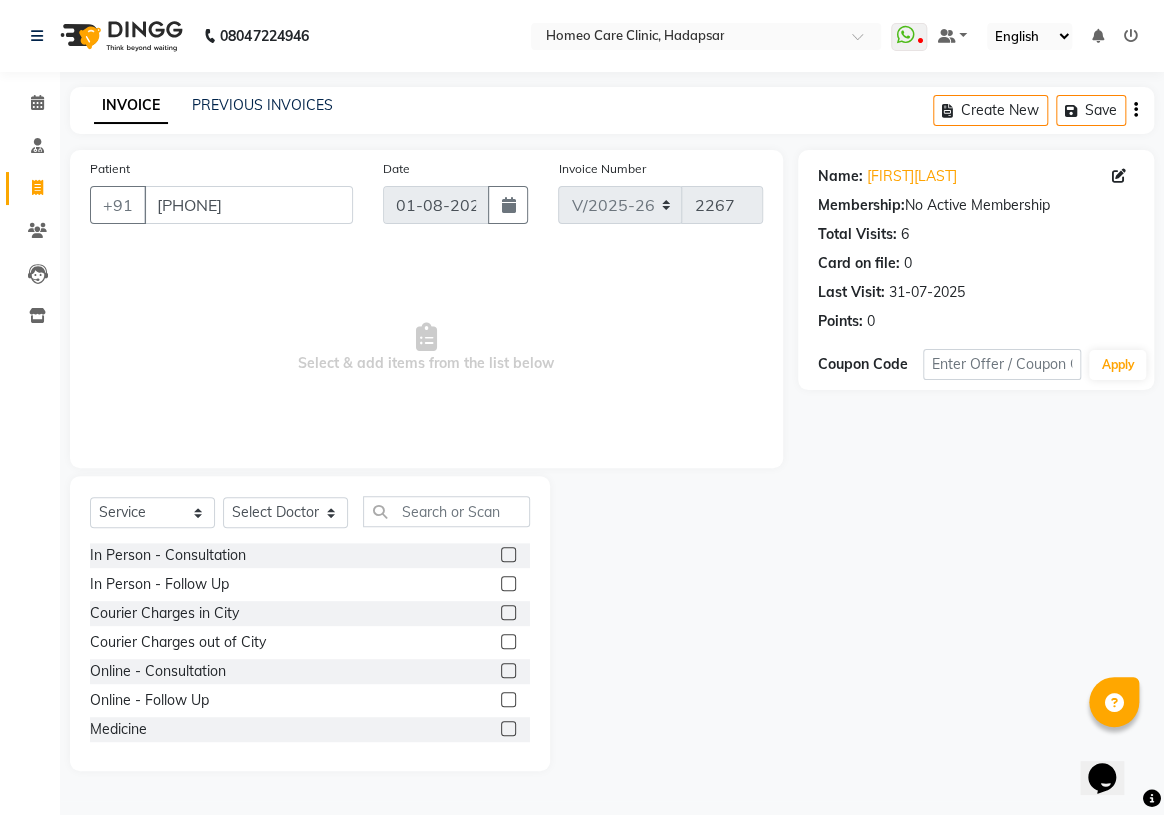 click 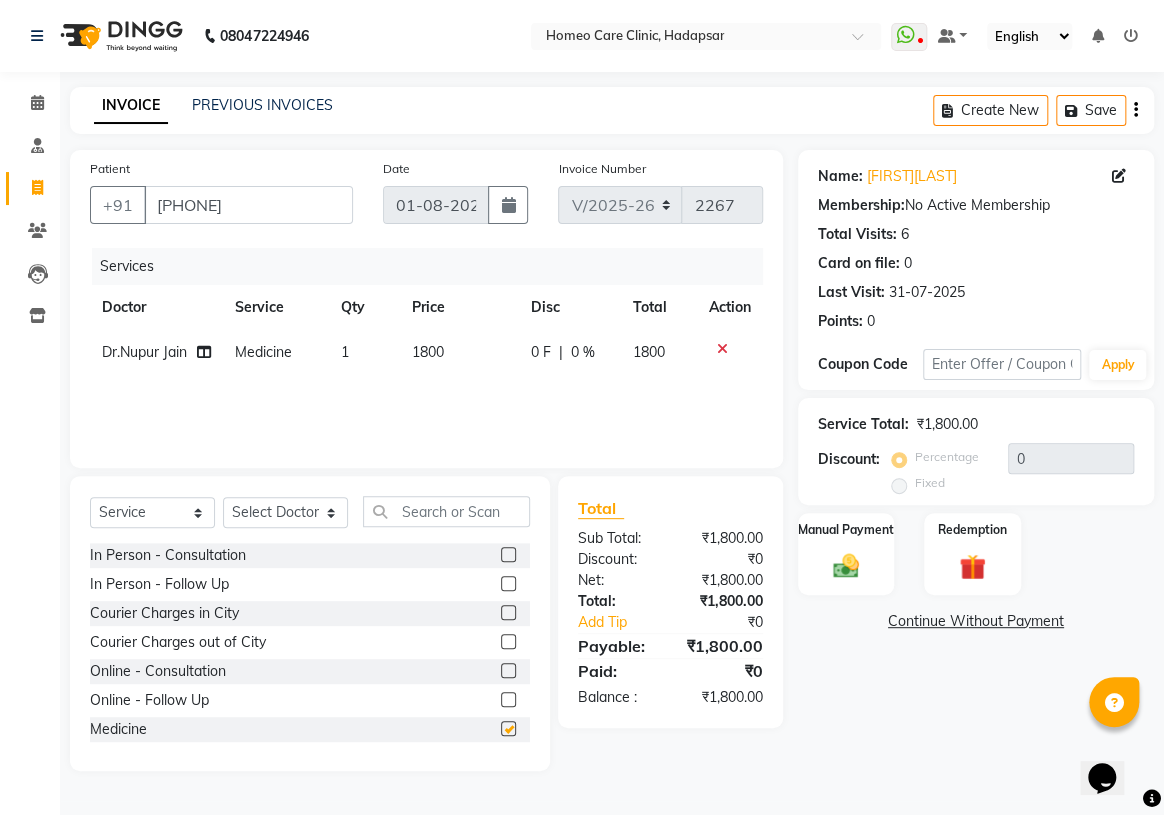 checkbox on "false" 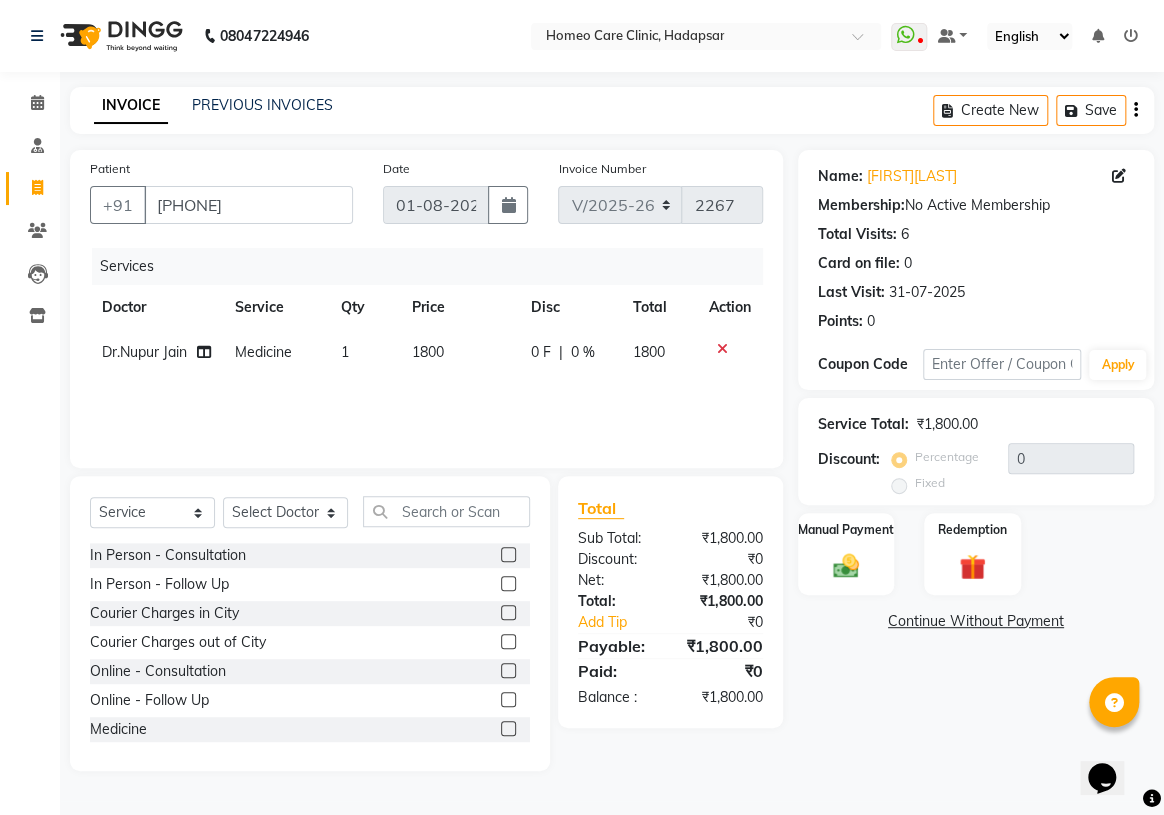 click 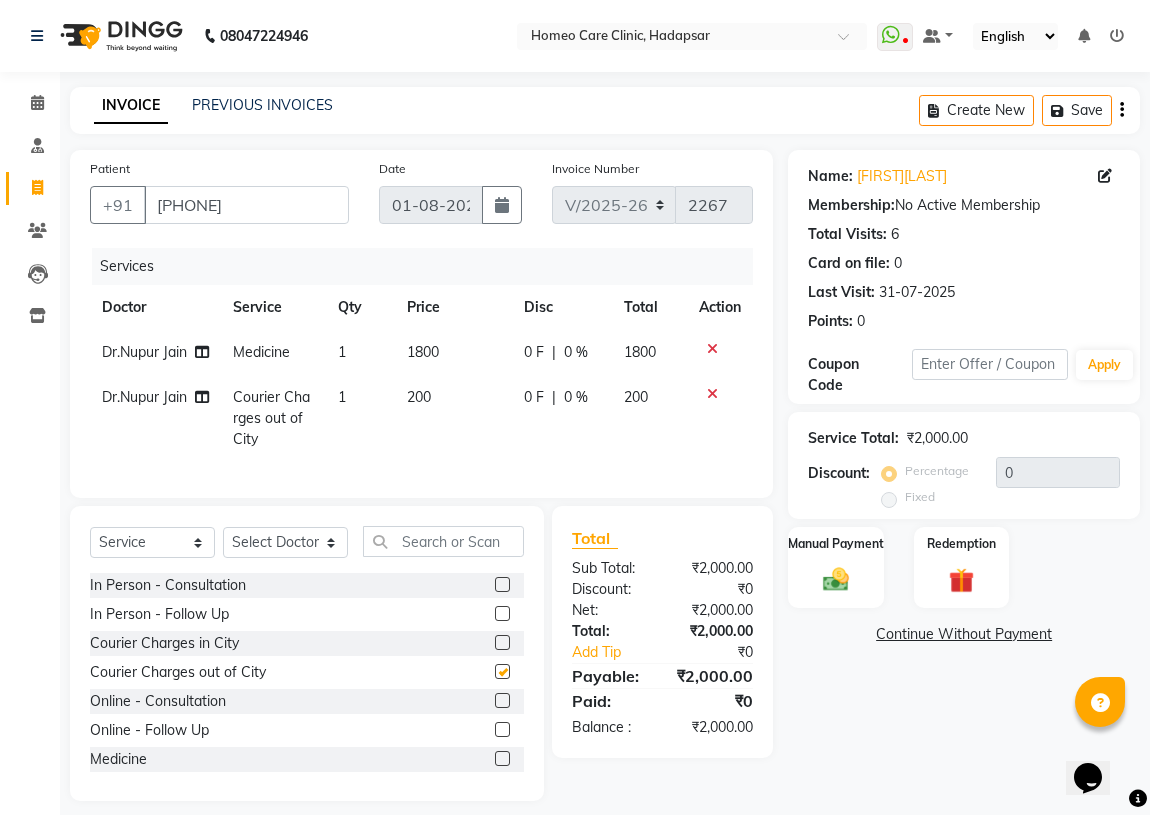 checkbox on "false" 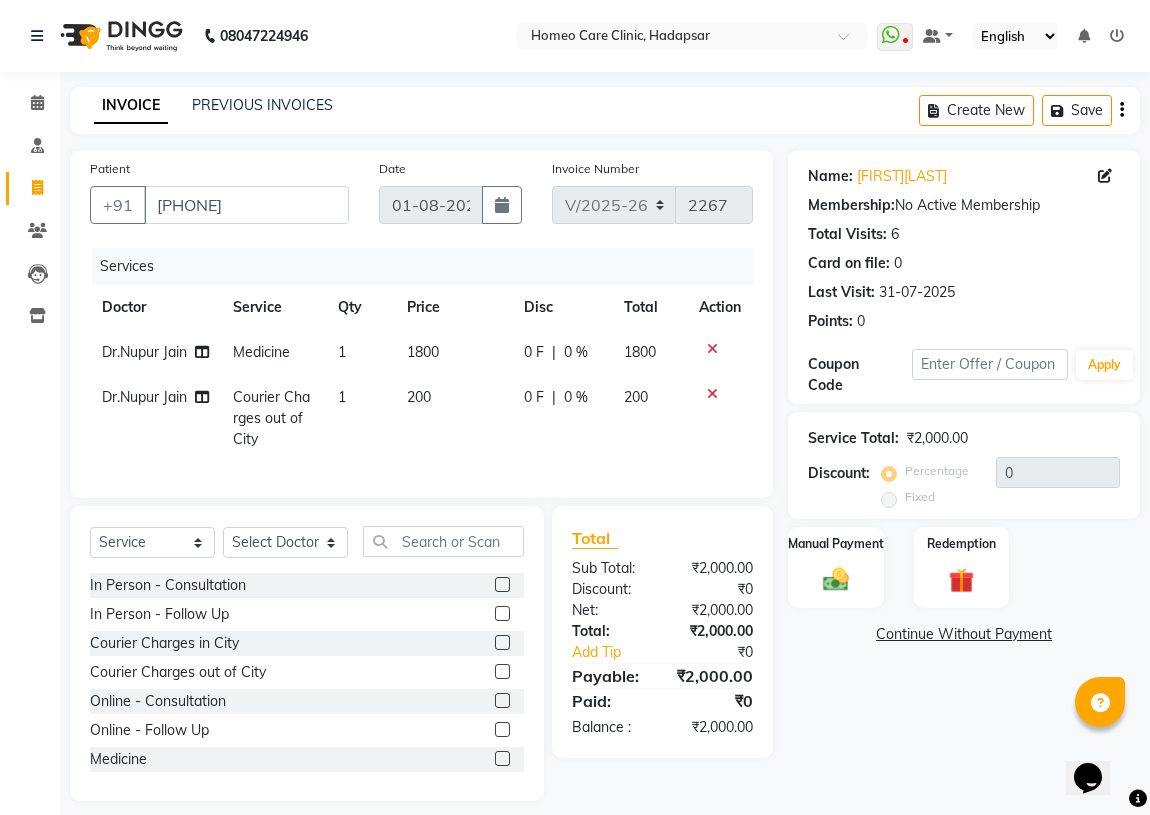 click on "In Person - Consultation  In Person - Follow Up  Courier Charges in City  Courier Charges out of City  Online - Consultation  Online - Follow Up  Medicine  Medicine 1  Hydra Facial  Medi Facial  Vampire Facial With Plasma  Oxygeno Facial  Anti Aging Facial  Korean Glass GLow Facial  Full Face  Upper Lip  Chin  Underarms  Full Legs & arms  Back-side  Chest  Abdomen  Yellow Peel  Black Peel  Party Peel  Glow Peel  Argi Peel  Under-arm Peel  Depigmento Peel  Anti Aging Peel  Lip Peel  Hair PRP  GFC PRP  Mesotherapy / Dermaroller  Under Eye PRP  Face PRP  Dermapen / Mesotherapt for Full Face  Dermapen / Mesotherapt for Scars  Carbon Peel  LASER BLEECH Laser Bleech  BB Glow  Indian Glass Glow  Hair Treatment   Skin Treatment" 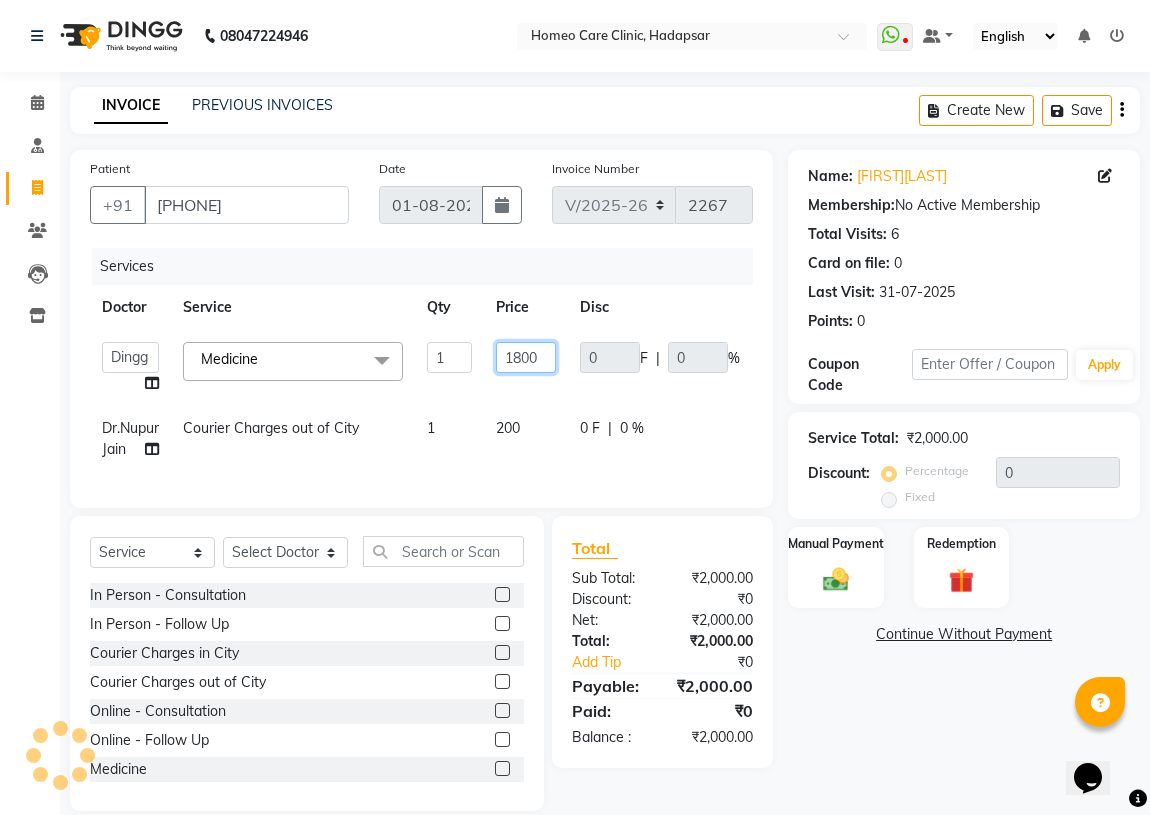 click on "1800" 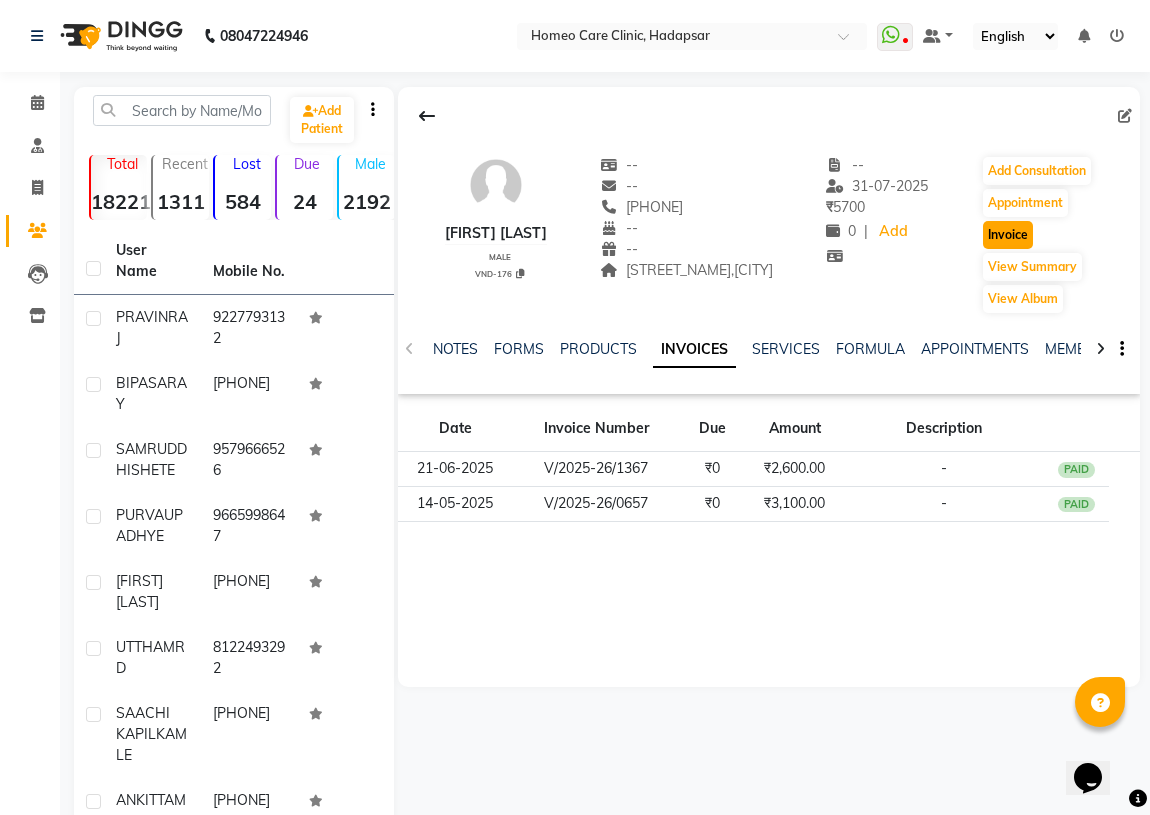 click on "Invoice" 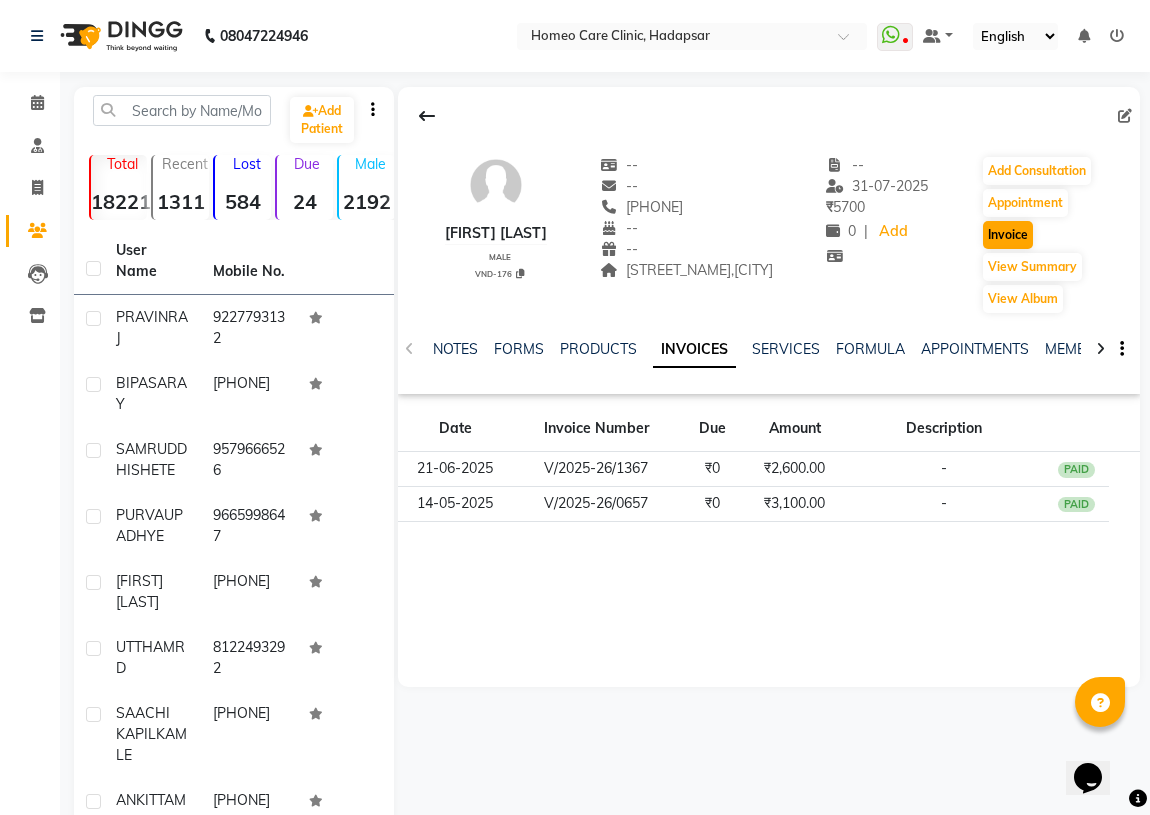 select on "service" 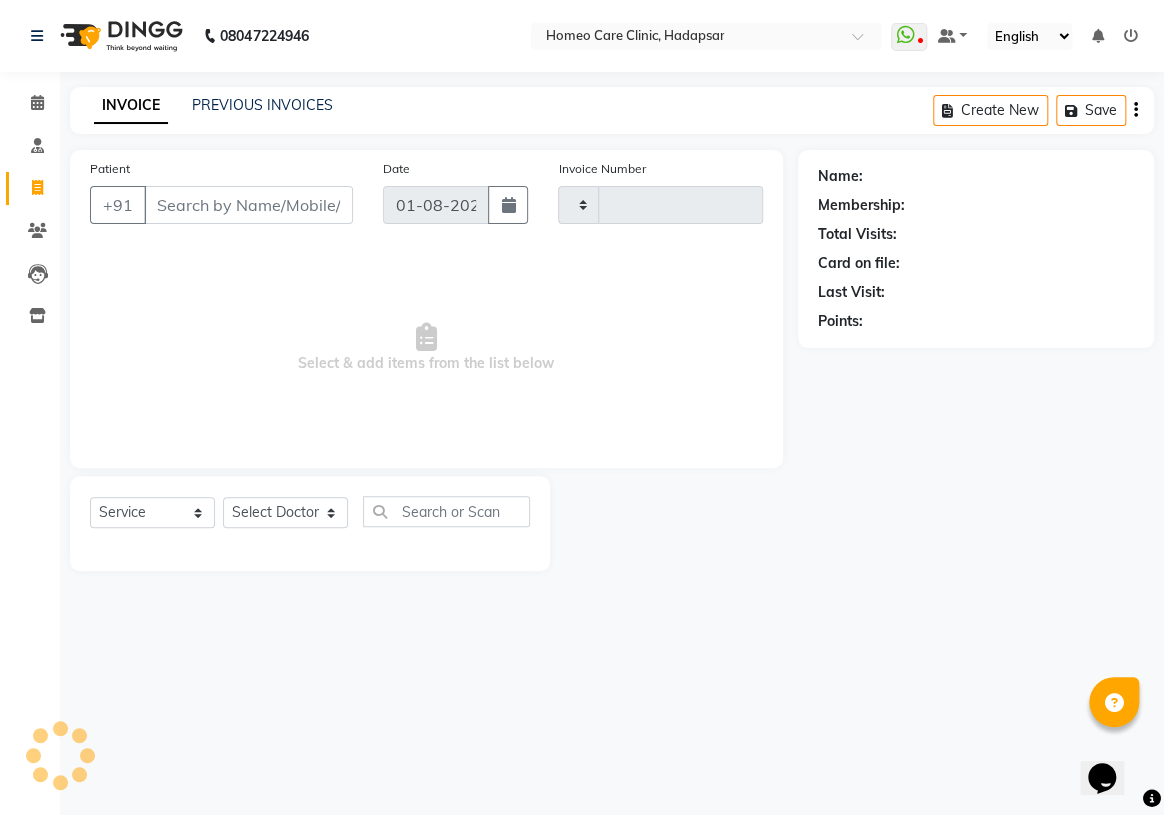 type on "2267" 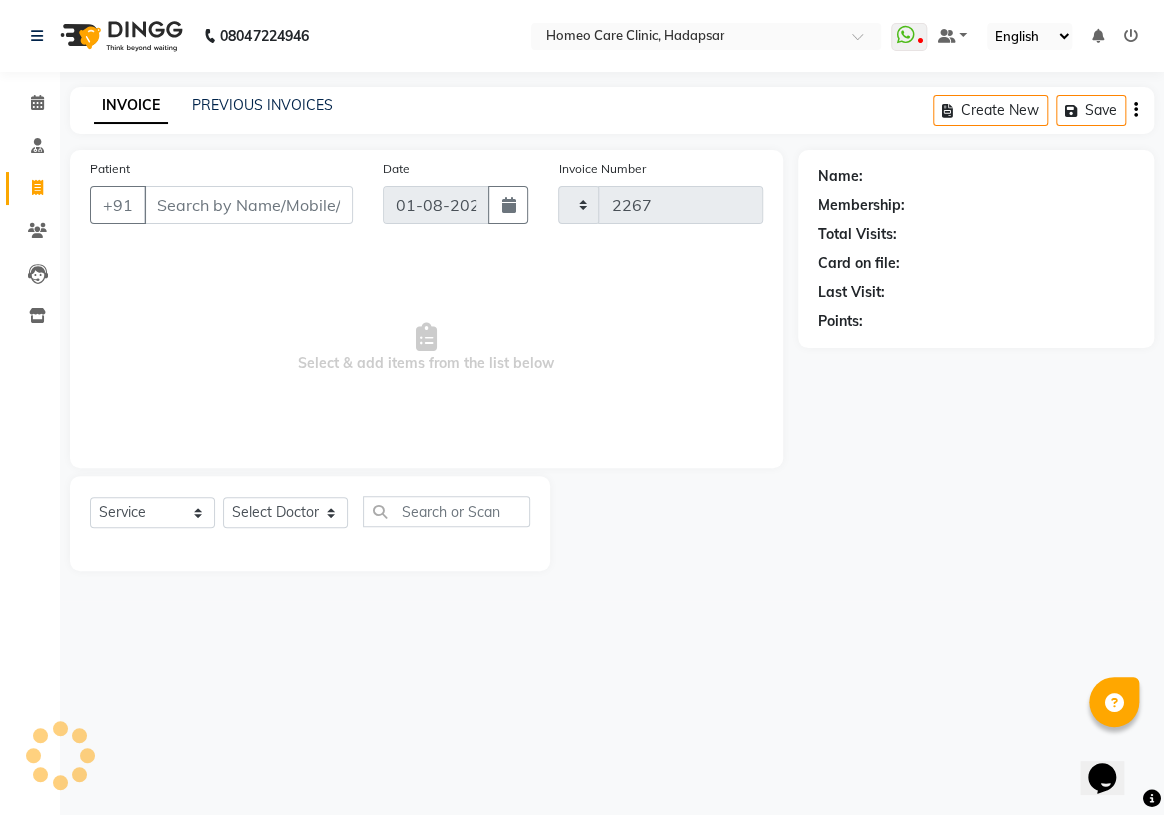 select on "7485" 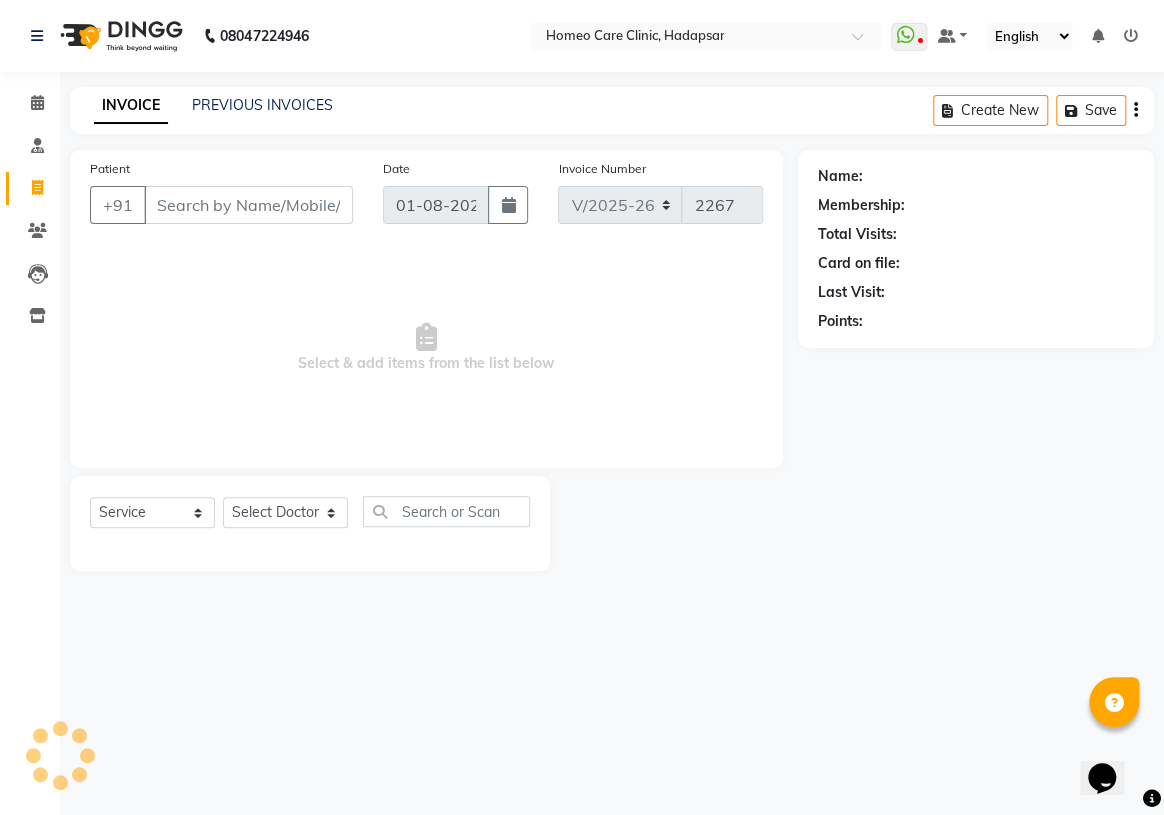 type on "[PHONE]" 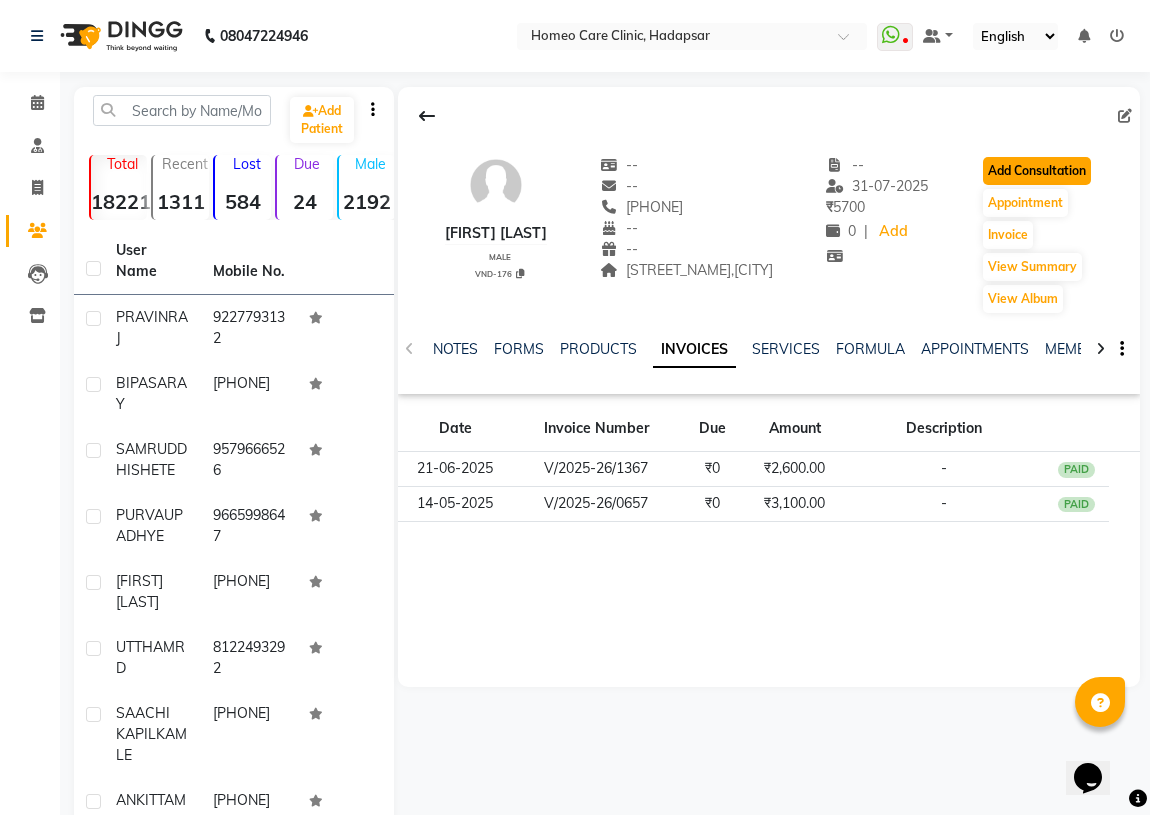 click on "Add Consultation" 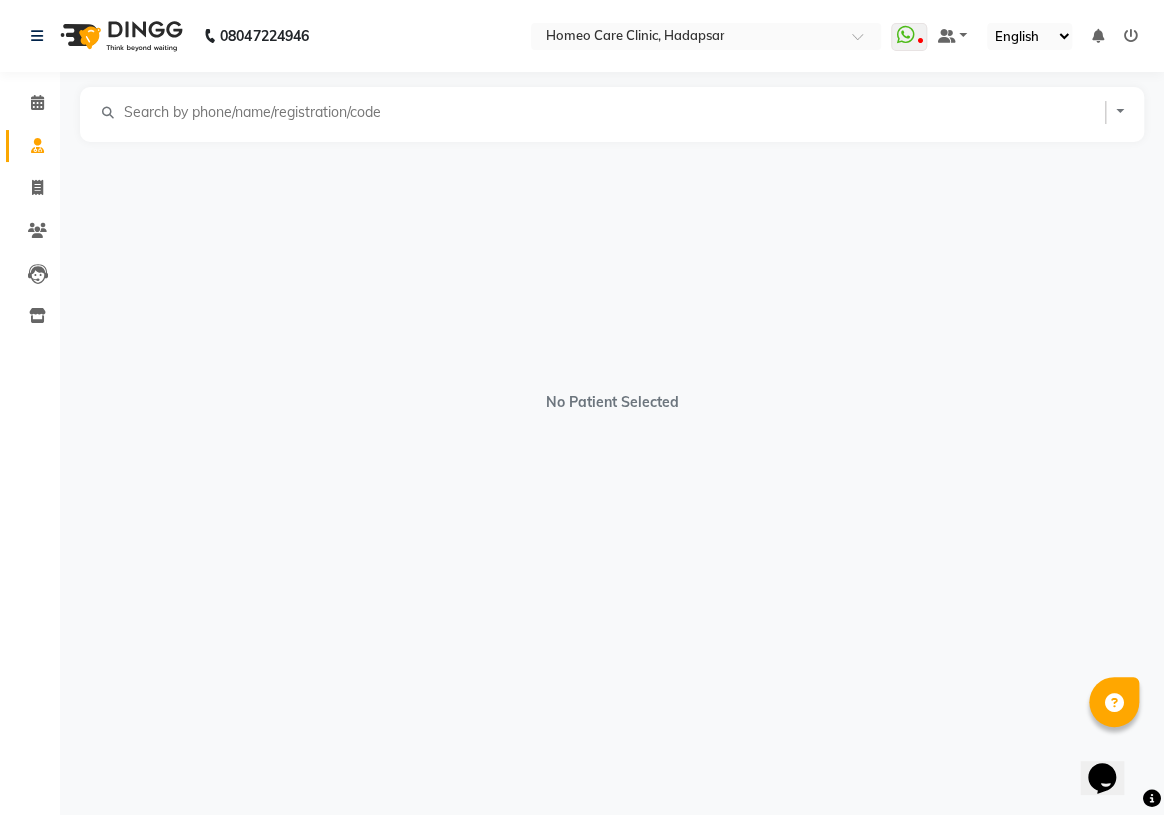 select on "male" 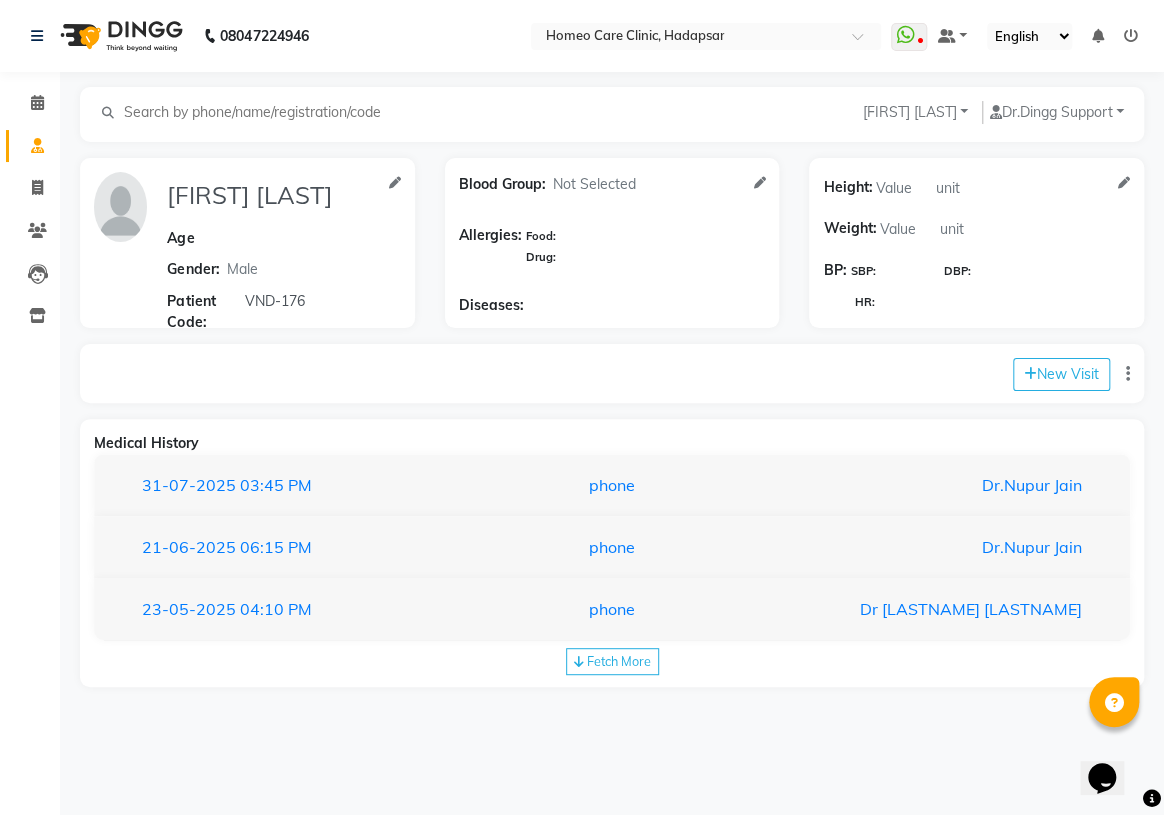 click on "Medical History" 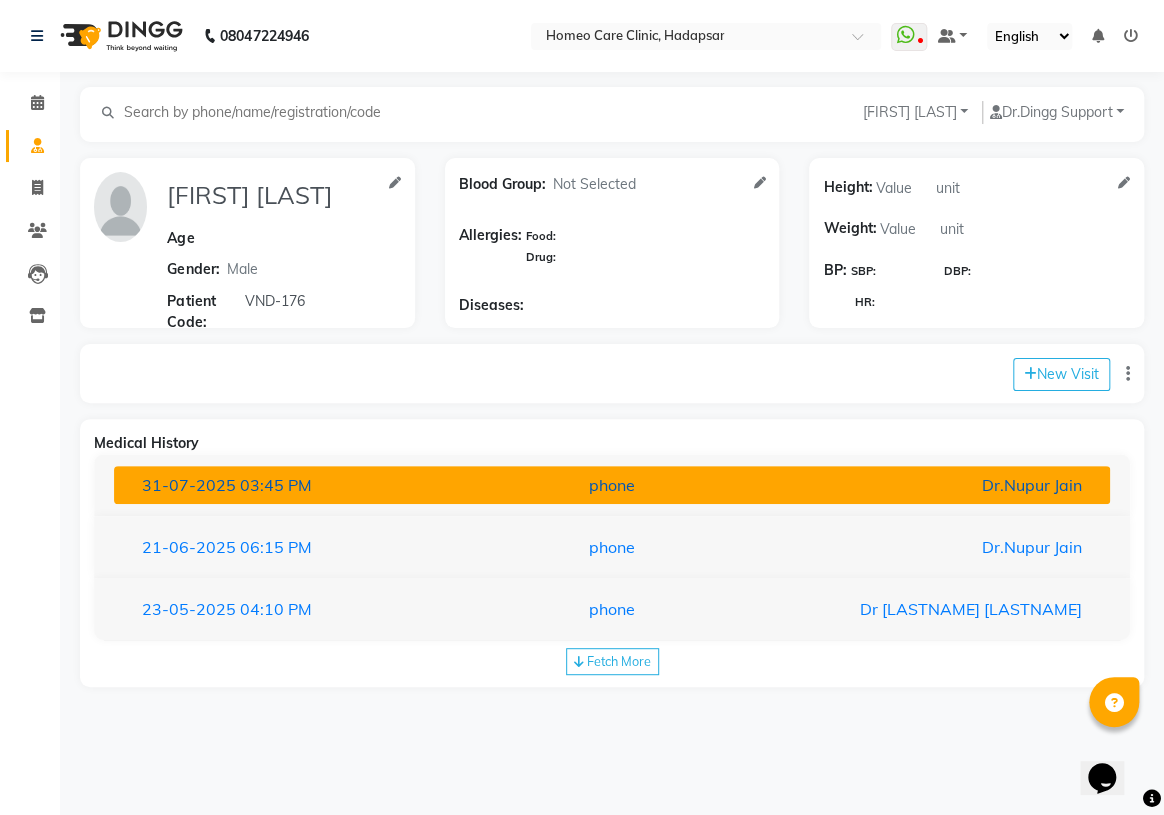 click on "31-07-2025 03:45 PM phone Dr.[FIRST] [LAST]" at bounding box center [612, 485] 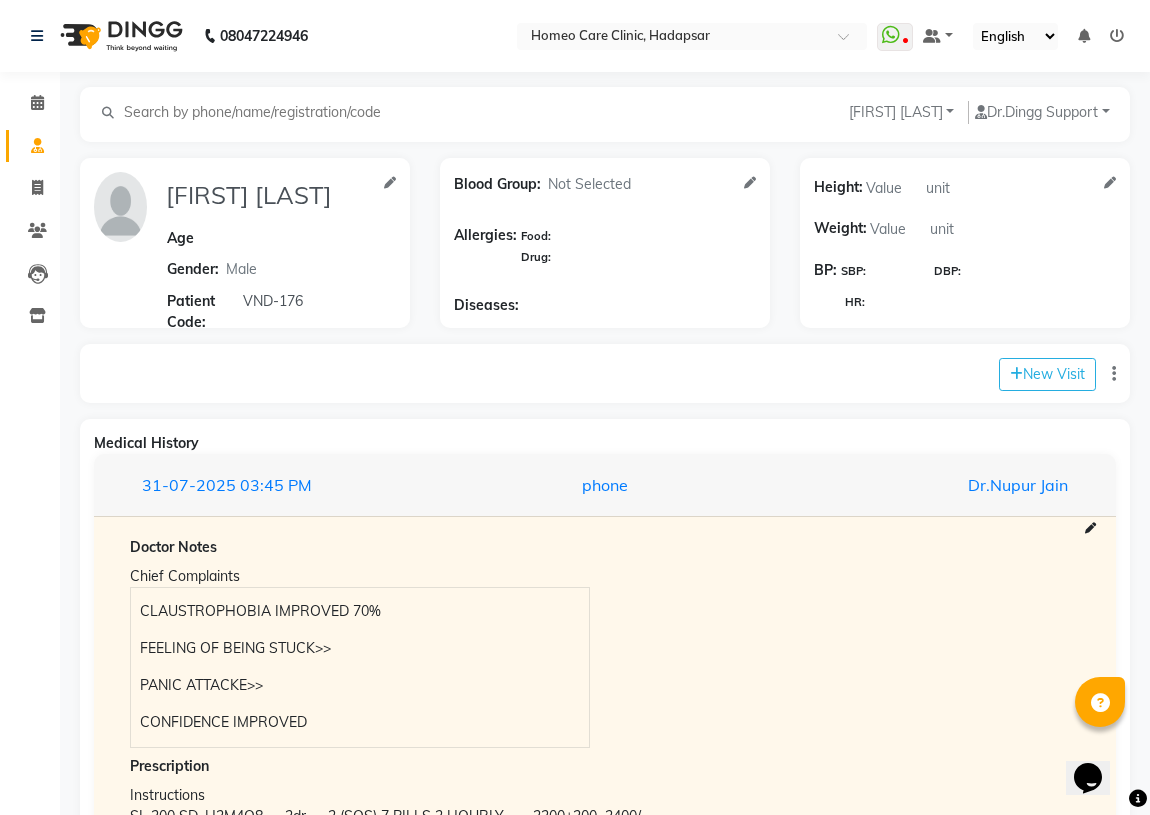 scroll, scrollTop: 241, scrollLeft: 0, axis: vertical 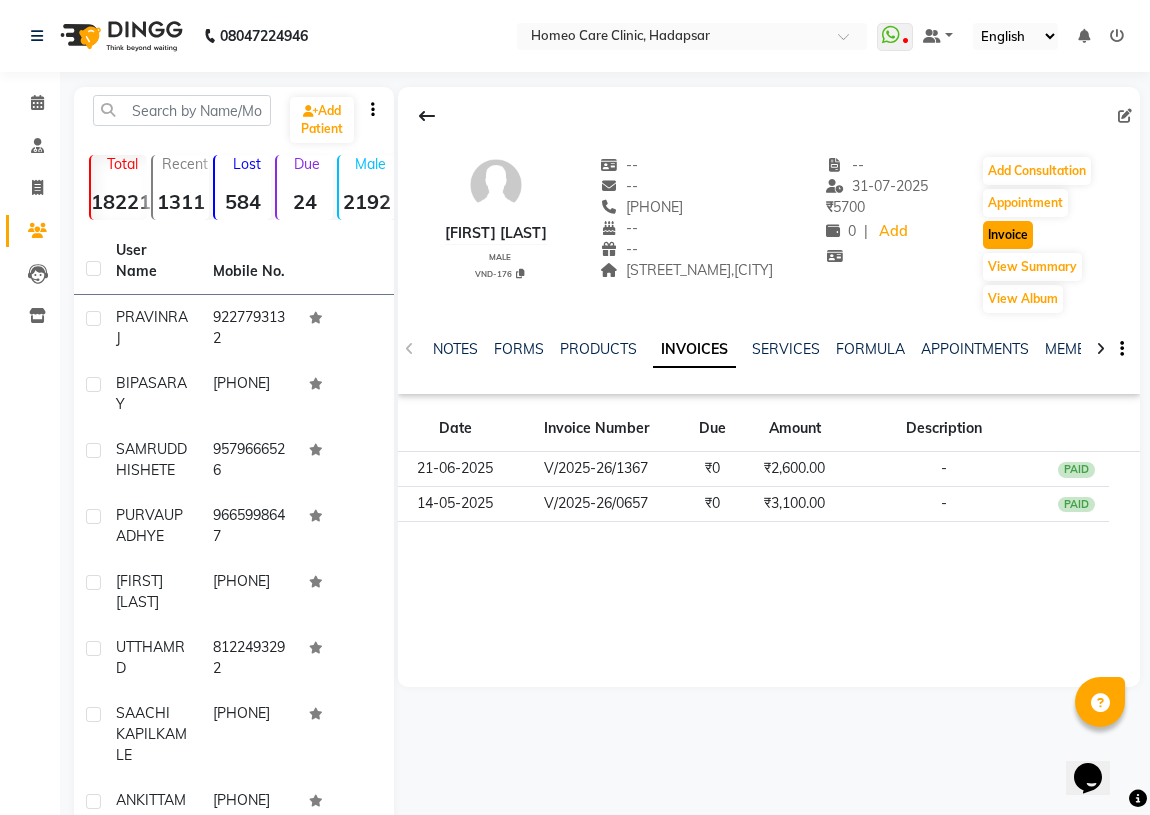 click on "Invoice" 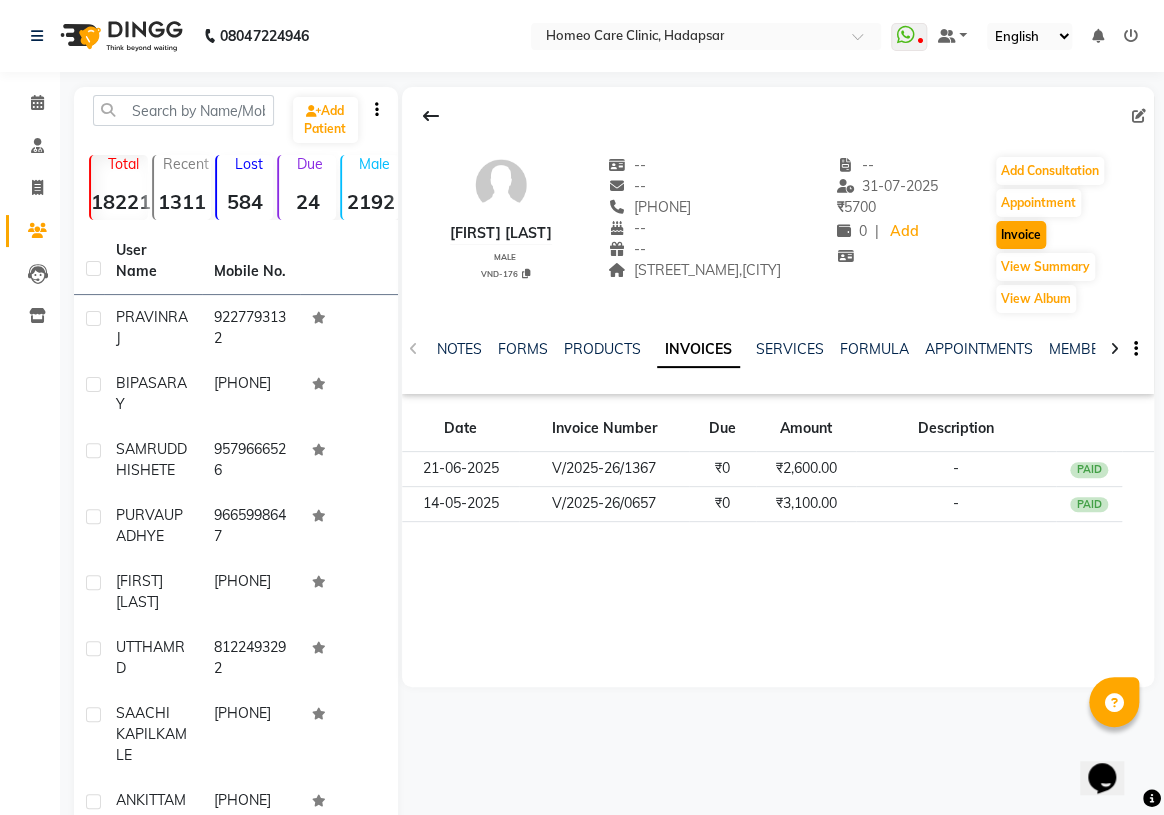 select on "7485" 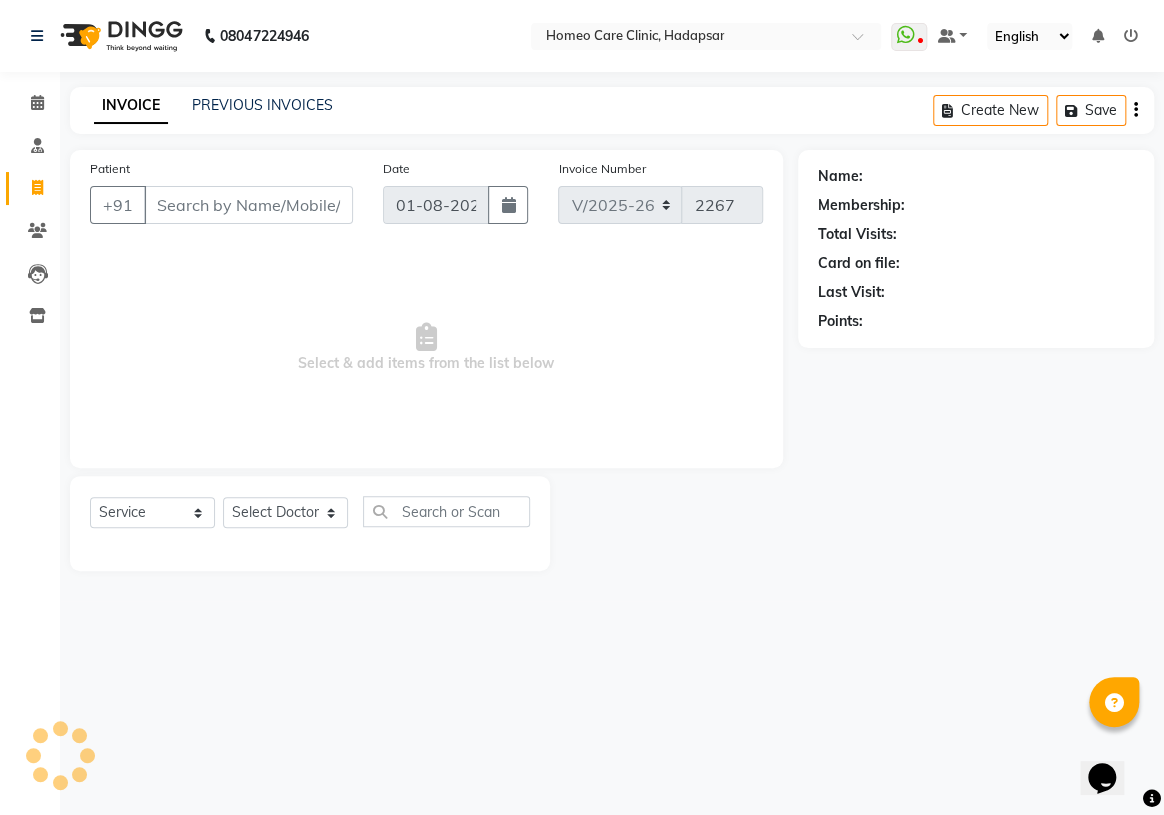 type on "[PHONE]" 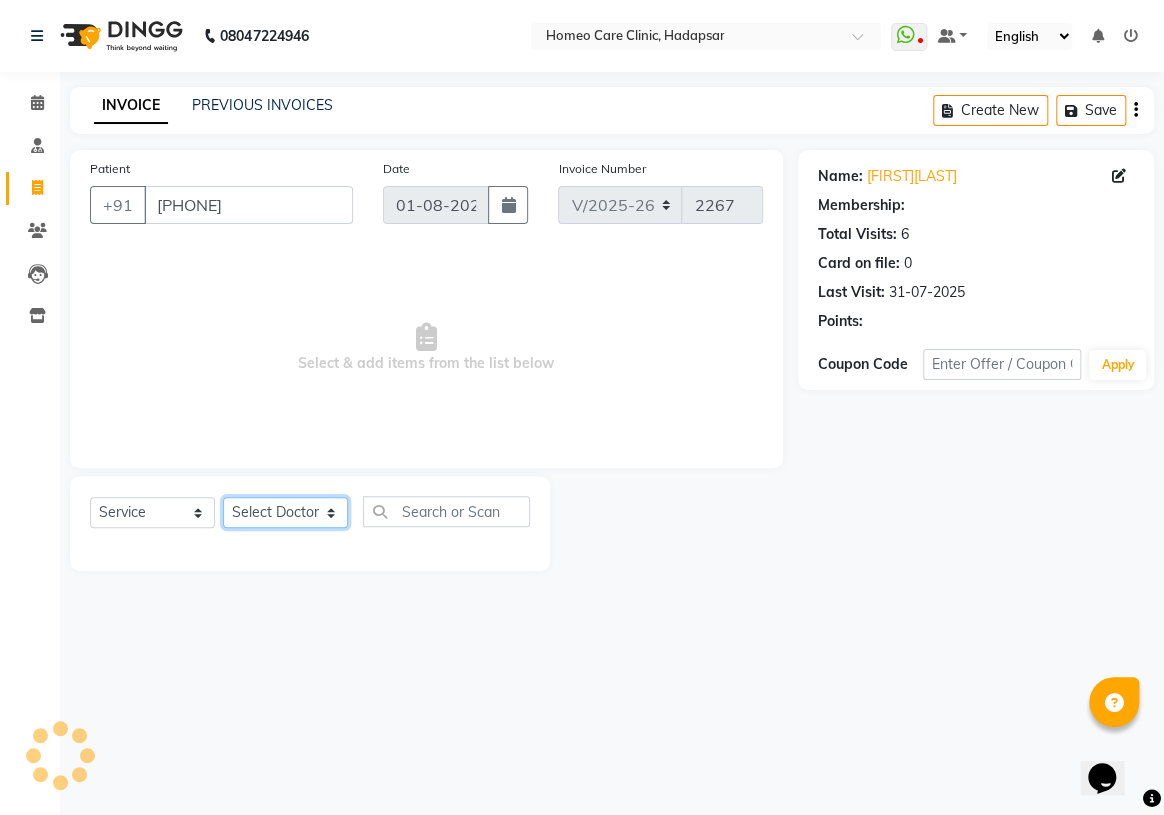 click on "Select Doctor Dingg Support Dr.[FIRST] [LAST] Dr [LASTNAME] [LASTNAME] Dr [LASTNAME] [LASTNAME] Dr [LASTNAME] [LASTNAME] Dr.[LASTNAME] [LASTNAME] Dr.[LASTNAME] [LASTNAME] Dr [LASTNAME] [LASTNAME] Dr [LASTNAME] [LASTNAME] Dr [LASTNAME] [LASTNAME] [FIRST] [LAST] [FIRST] [LAST]" 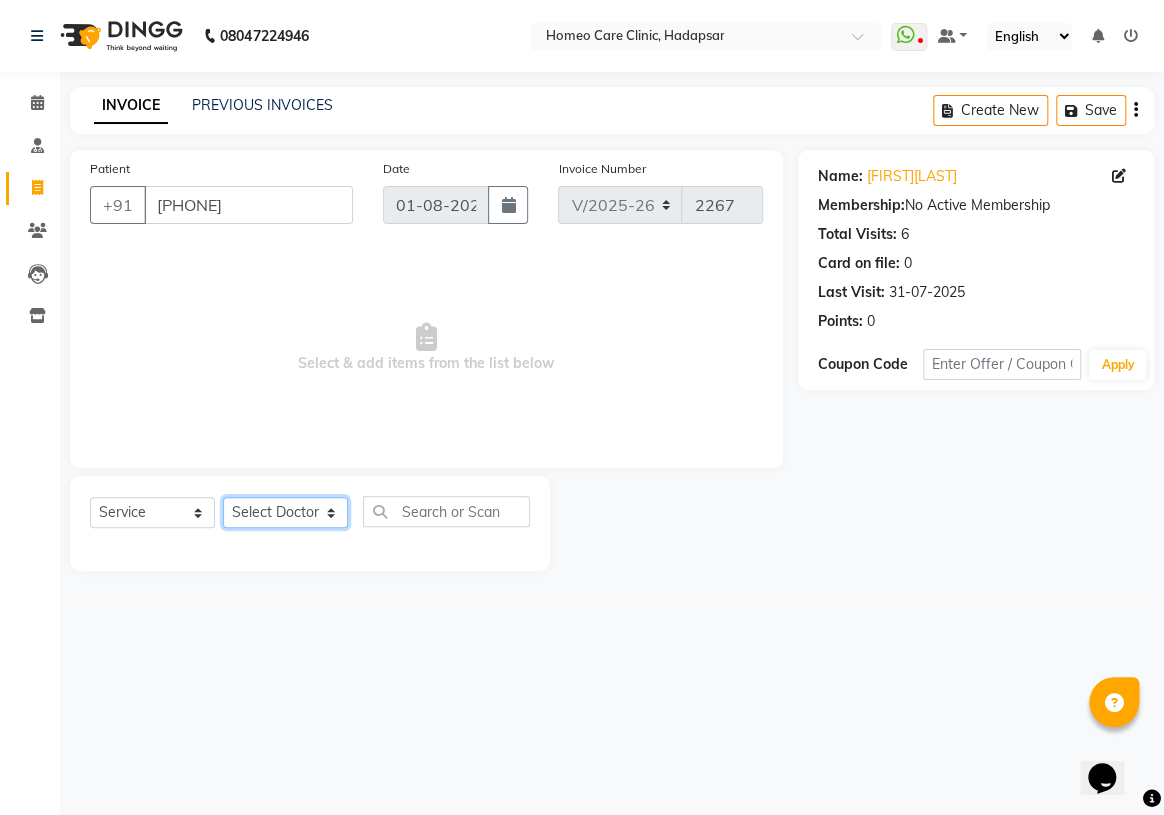select on "[POSTAL_CODE]" 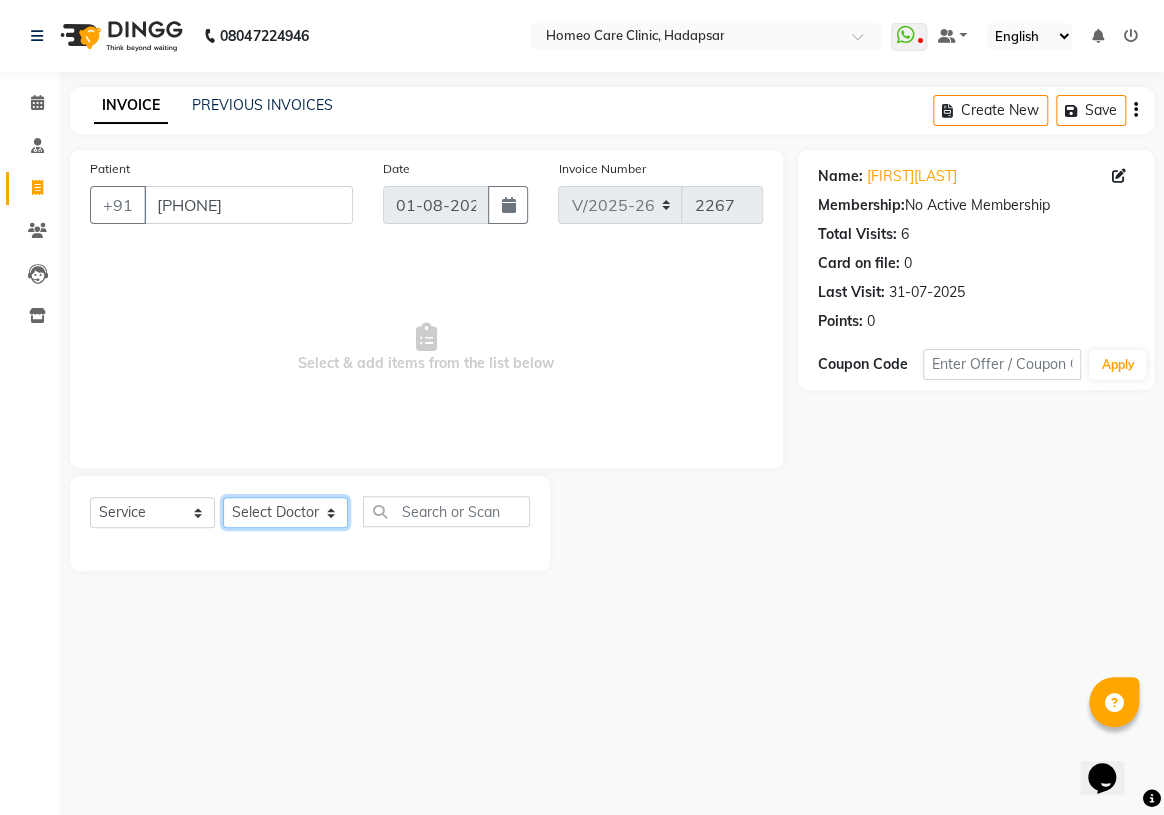 click on "Select Doctor Dingg Support Dr.[FIRST] [LAST] Dr [LASTNAME] [LASTNAME] Dr [LASTNAME] [LASTNAME] Dr [LASTNAME] [LASTNAME] Dr.[LASTNAME] [LASTNAME] Dr.[LASTNAME] [LASTNAME] Dr [LASTNAME] [LASTNAME] Dr [LASTNAME] [LASTNAME] Dr [LASTNAME] [LASTNAME] [FIRST] [LAST] [FIRST] [LAST]" 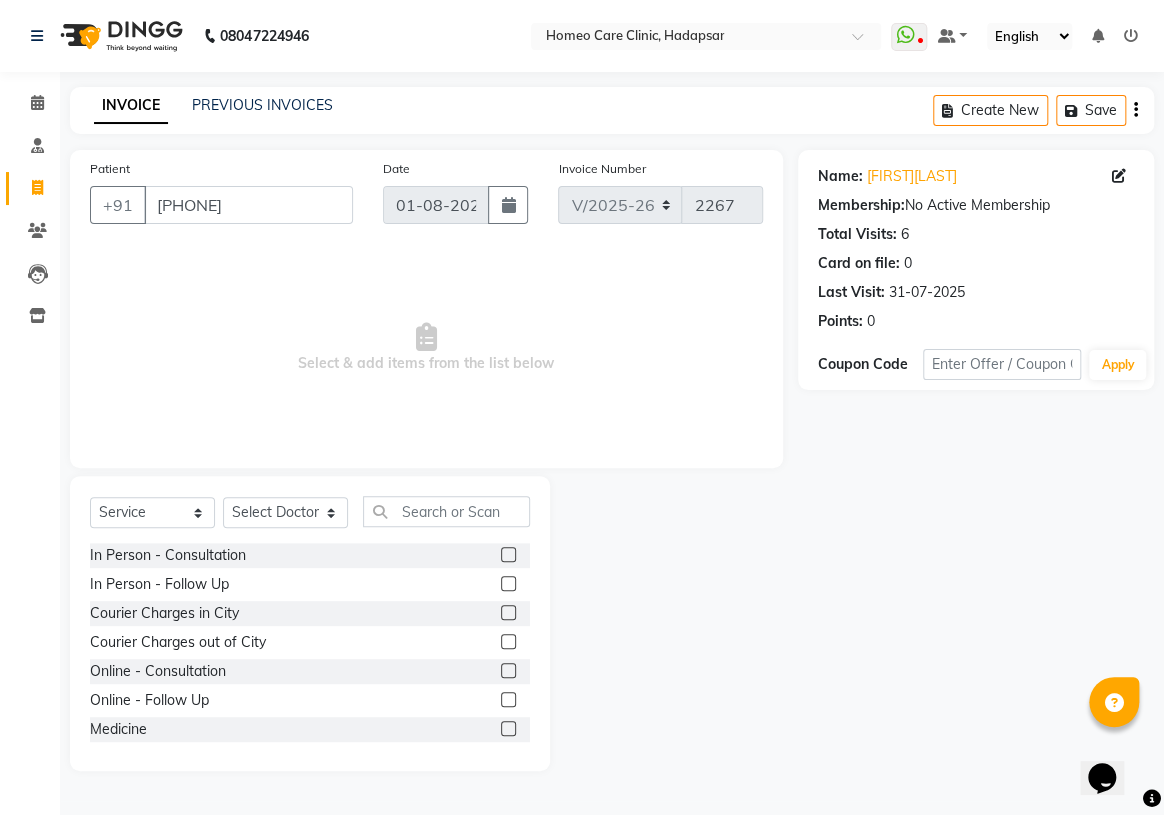 click 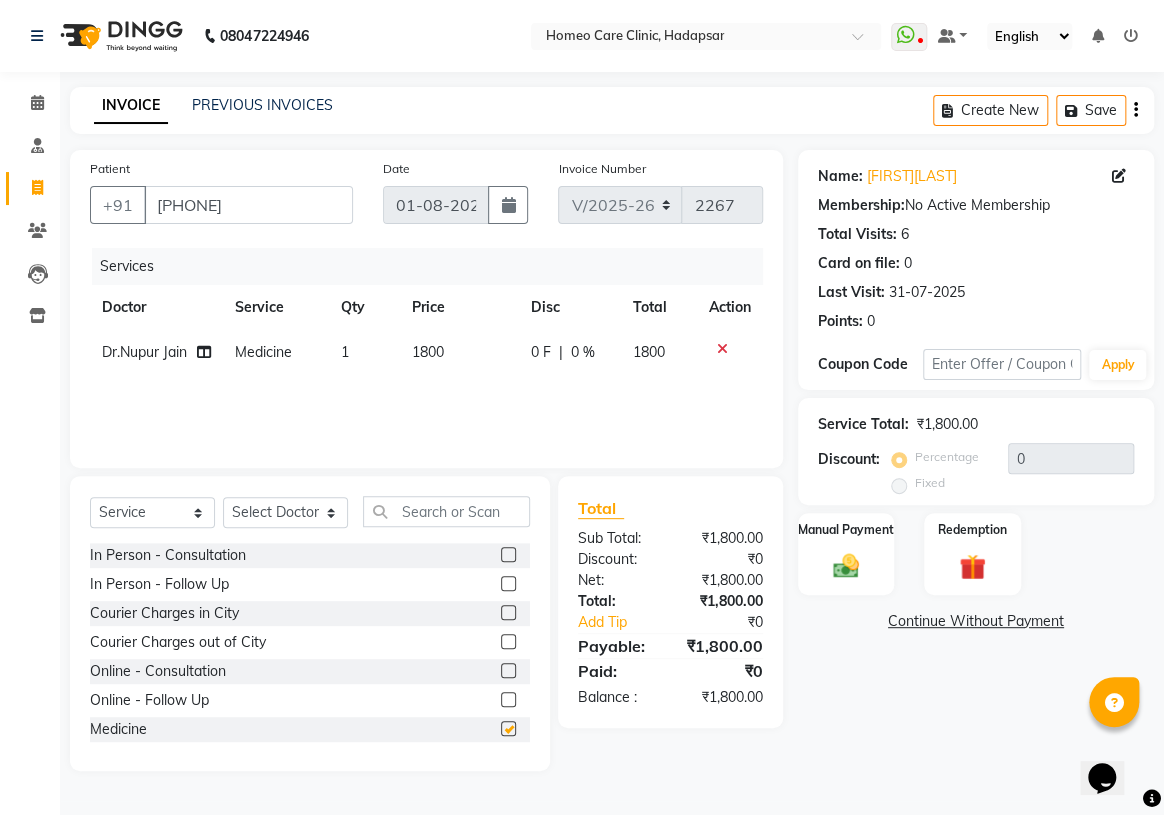 checkbox on "false" 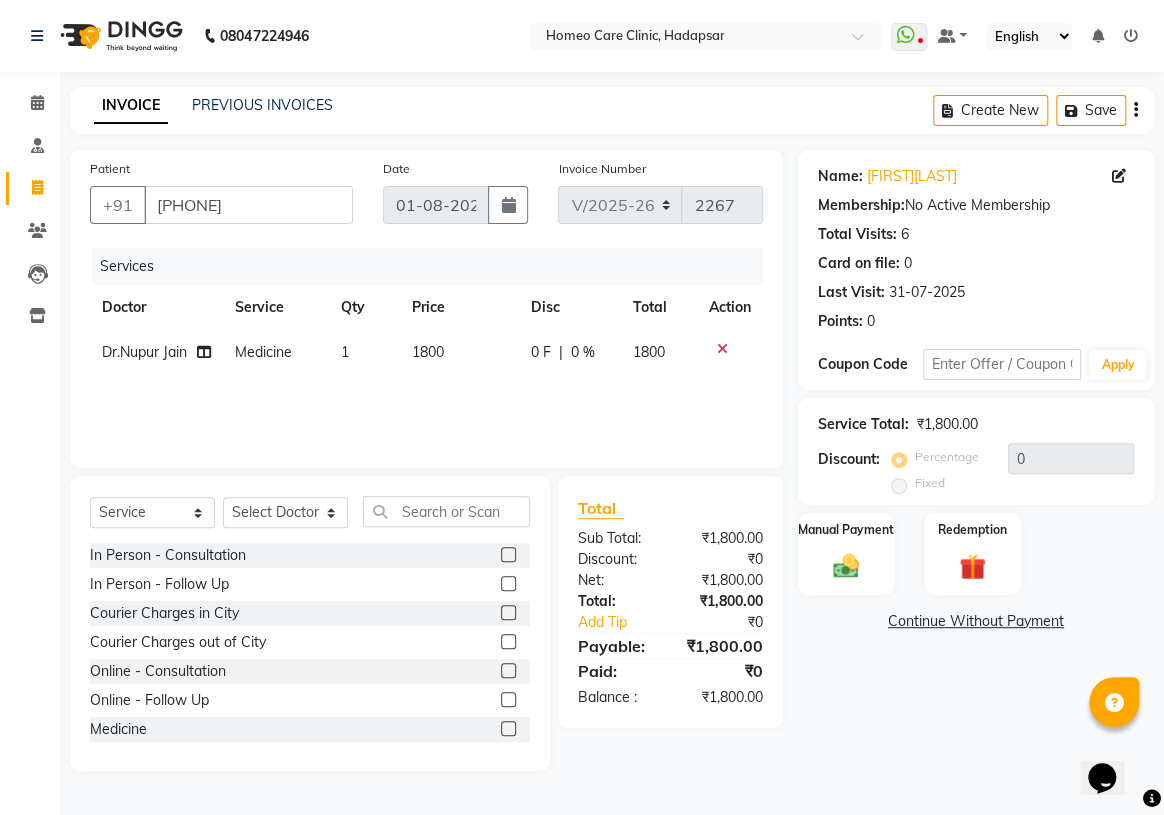 click 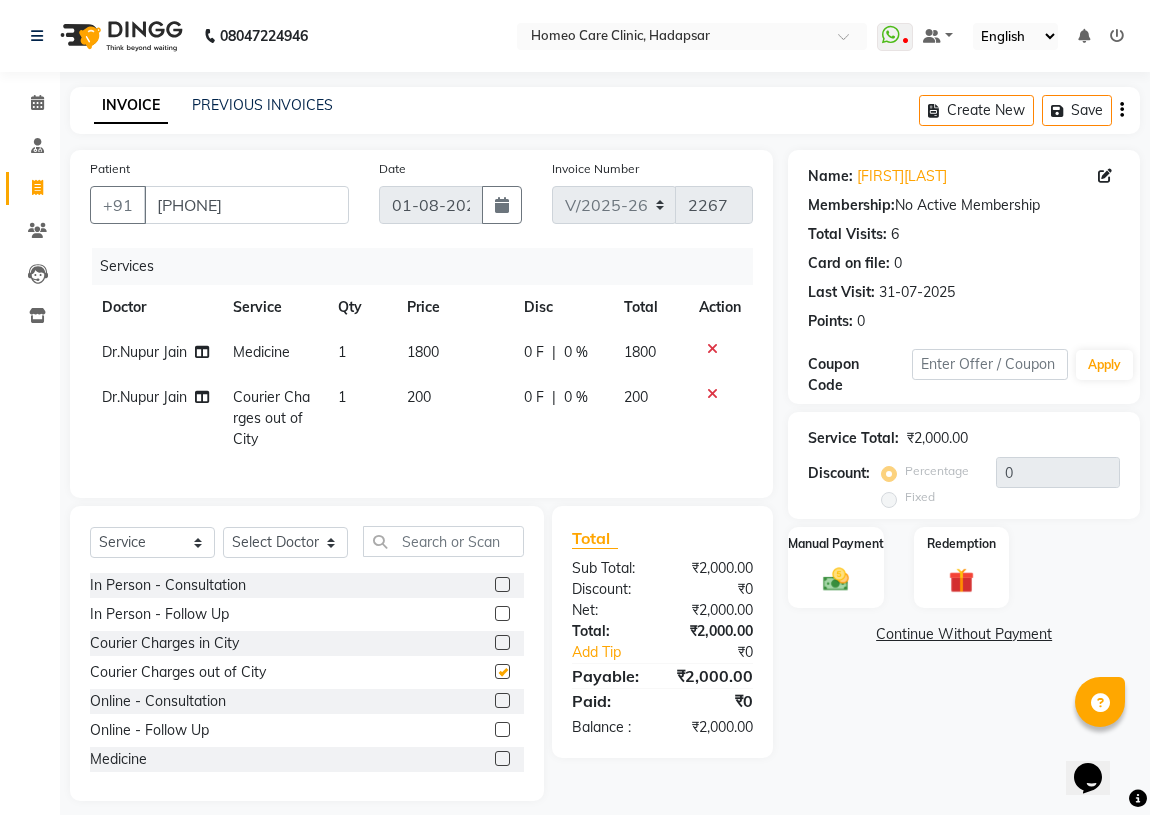 checkbox on "false" 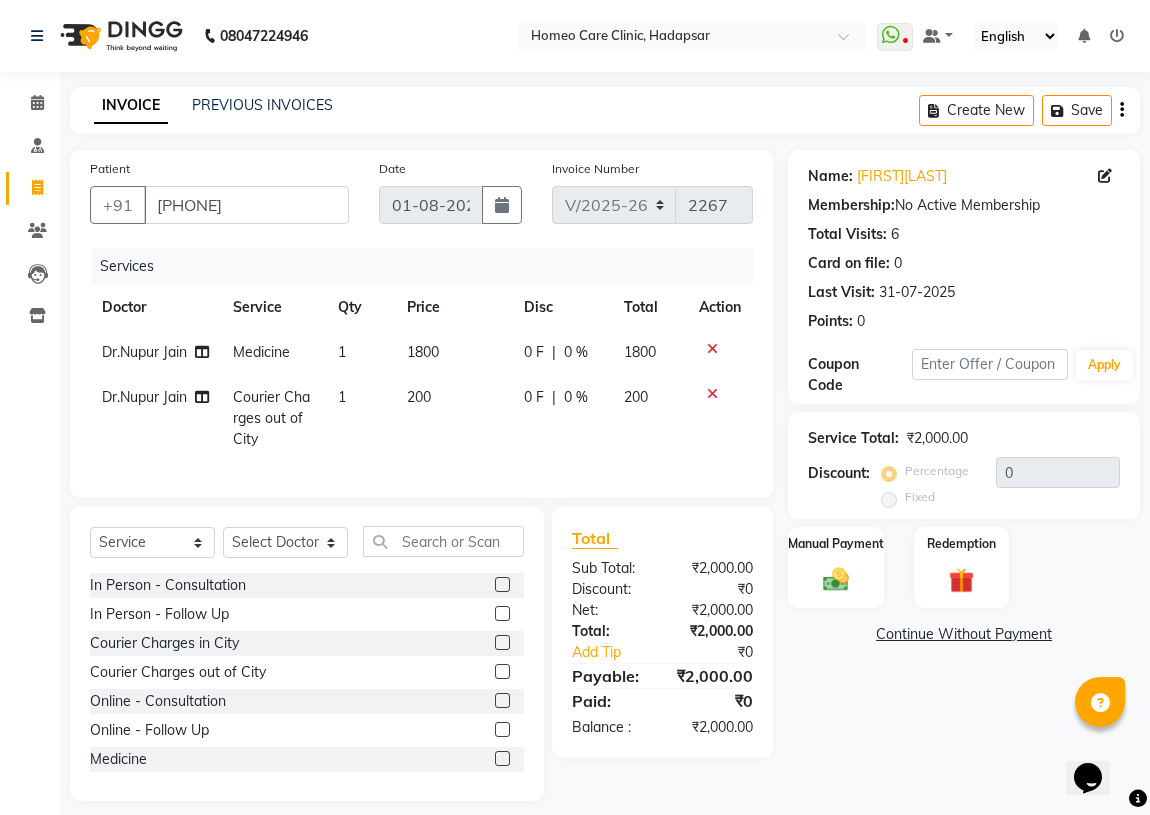 click on "1800" 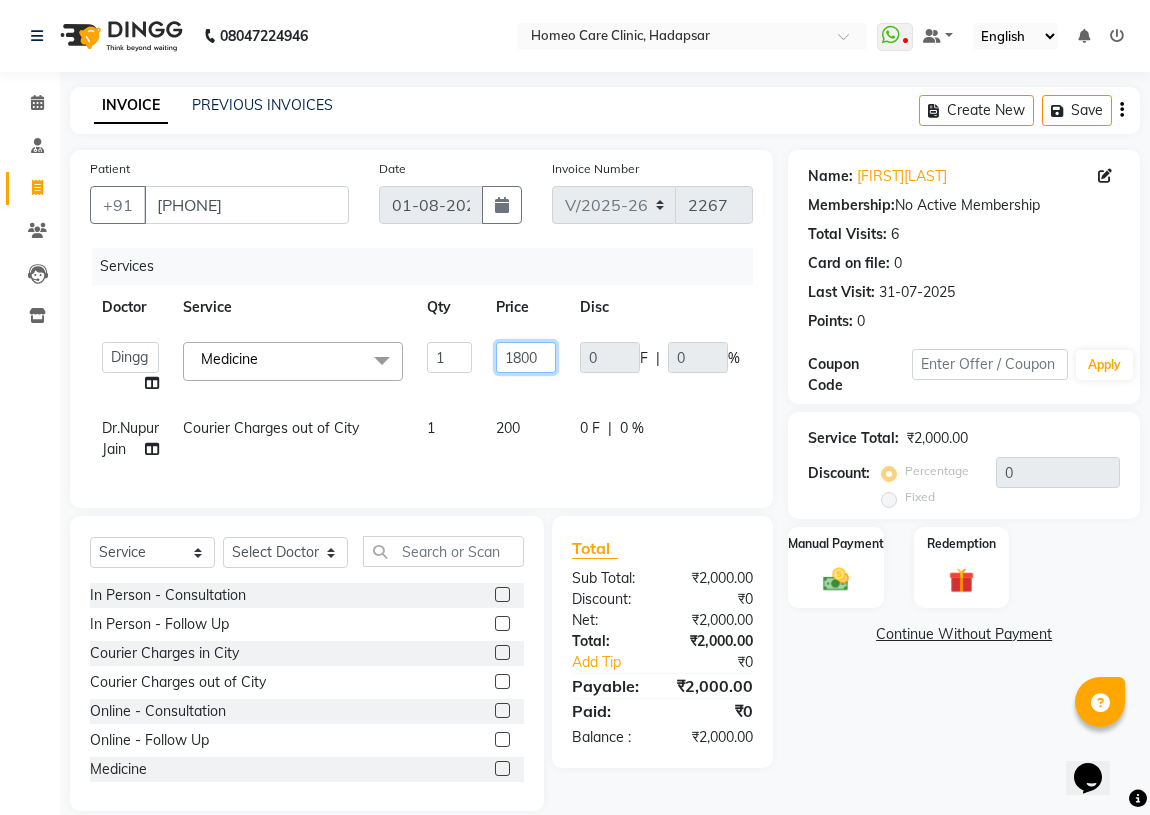 click on "1800" 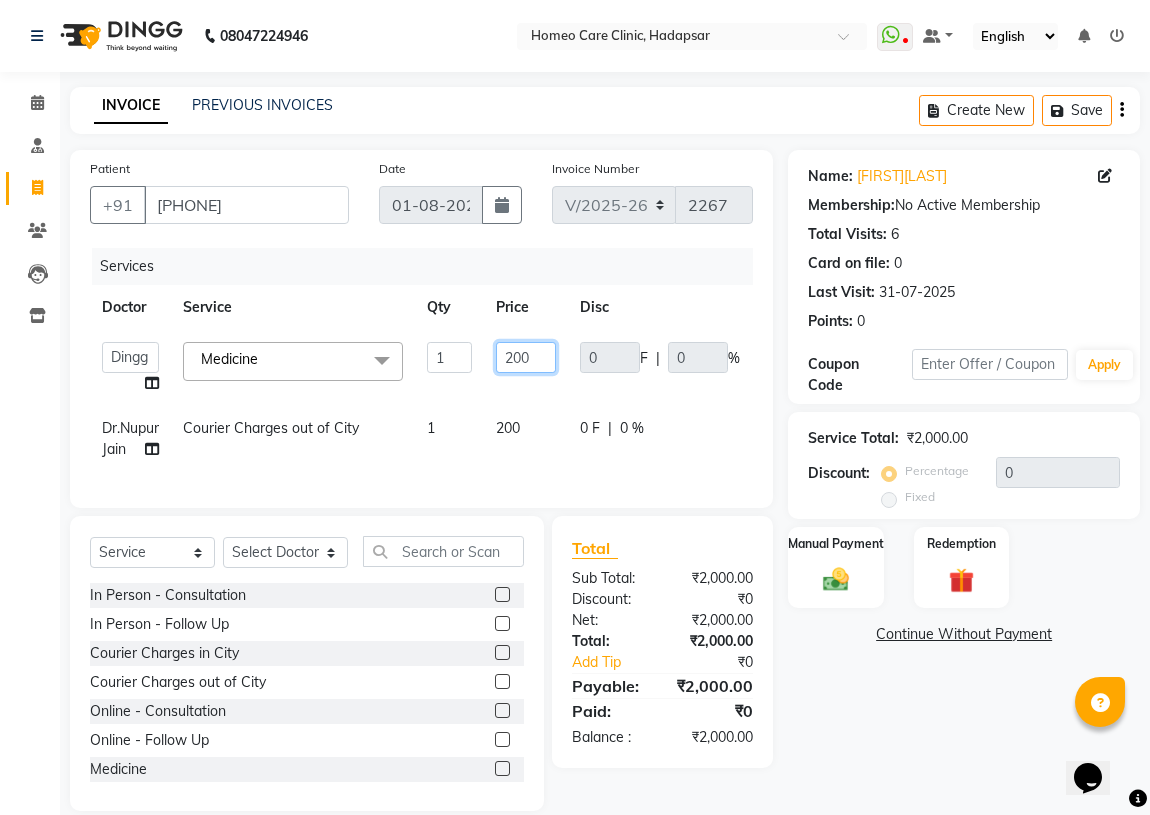 type on "2200" 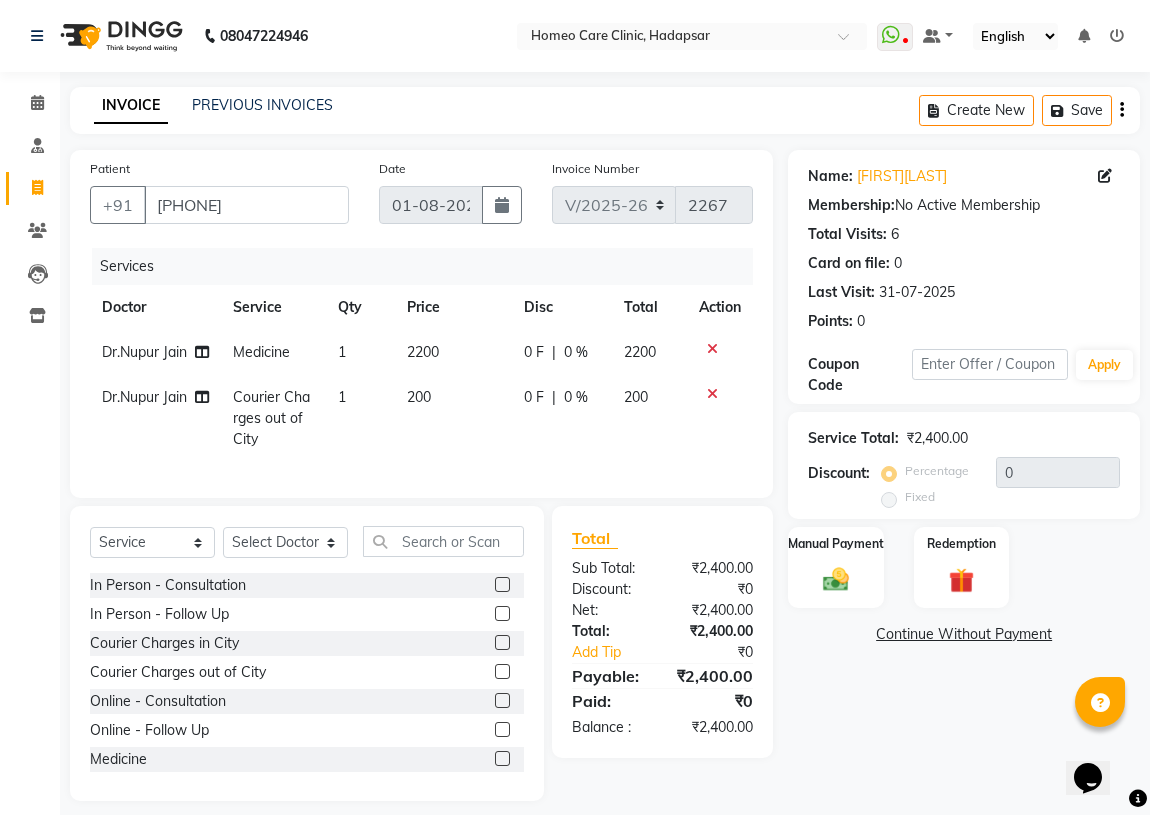 click on "Name: [FIRST] [LAST] Membership:  No Active Membership  Total Visits:  6 Card on file:  0 Last Visit:   31-07-2025 Points:   0  Coupon Code Apply Service Total:  ₹2,400.00  Discount:  Percentage   Fixed  0 Manual Payment Redemption  Continue Without Payment" 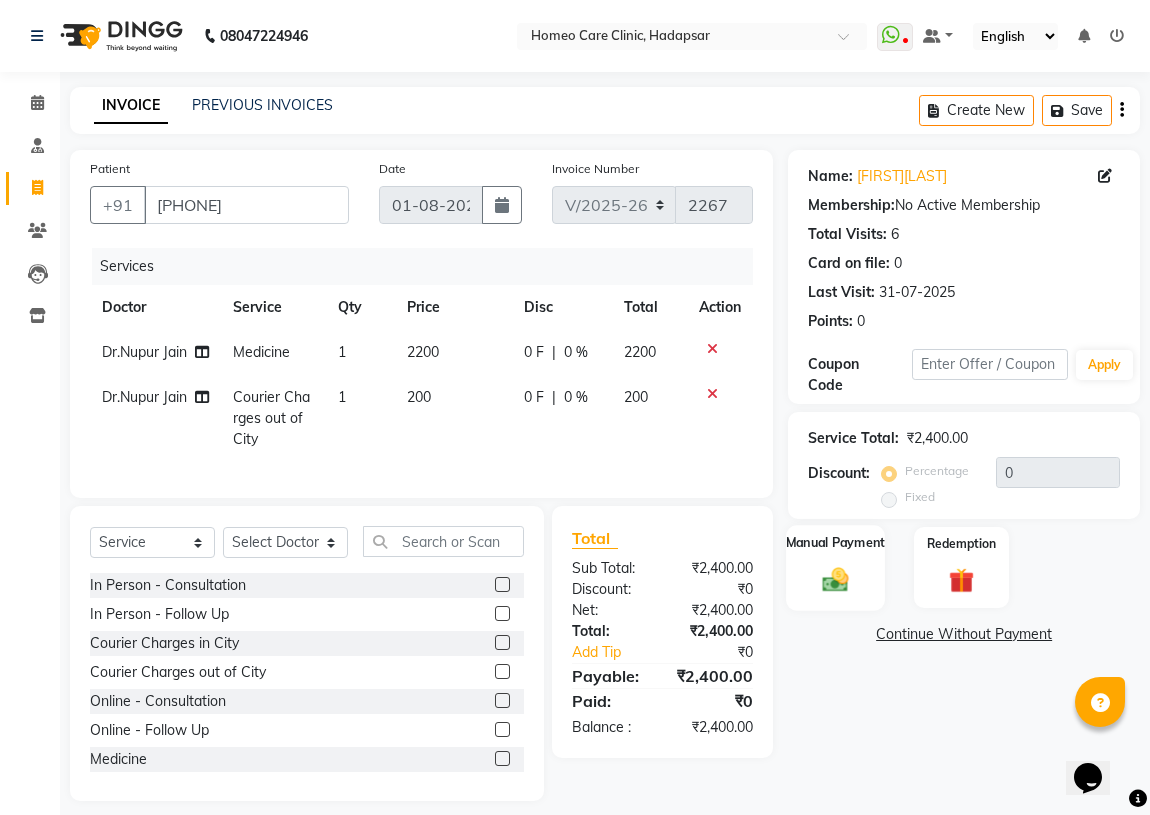 drag, startPoint x: 845, startPoint y: 612, endPoint x: 841, endPoint y: 583, distance: 29.274563 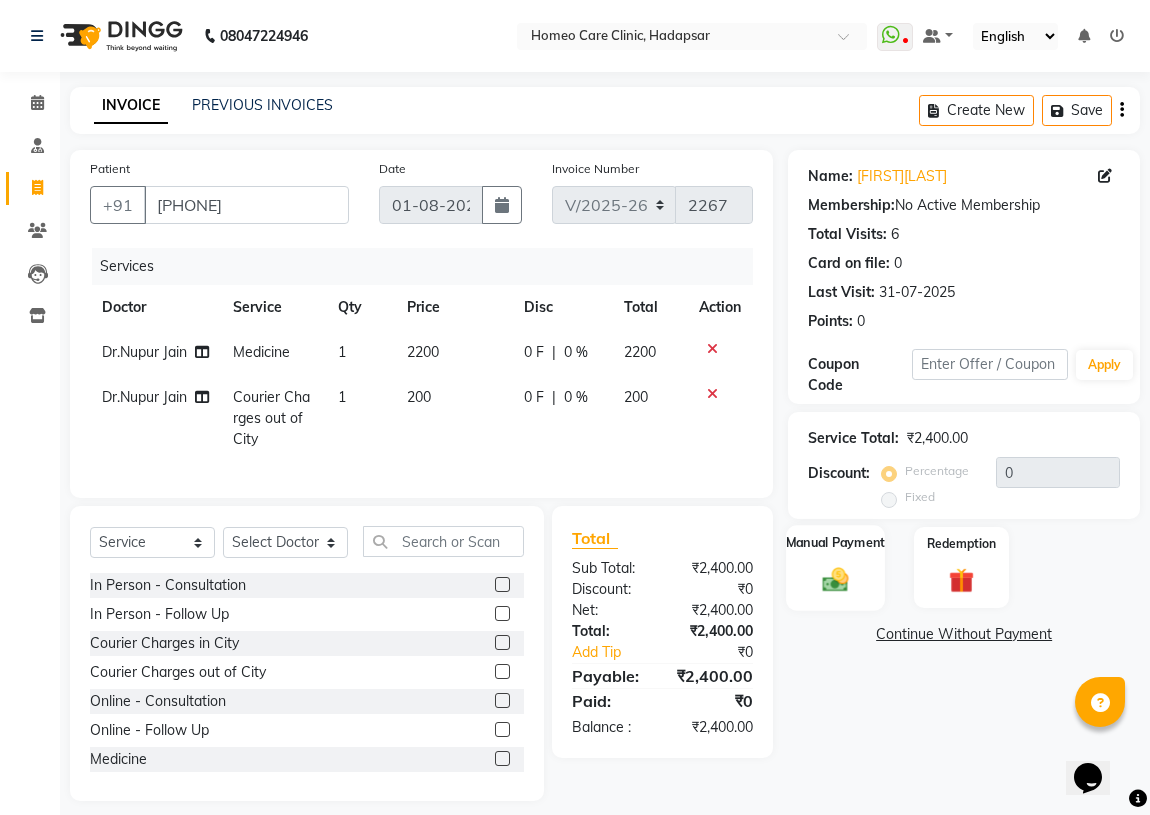 click on "Name: [FIRST] [LAST] Membership:  No Active Membership  Total Visits:  6 Card on file:  0 Last Visit:   31-07-2025 Points:   0  Coupon Code Apply Service Total:  ₹2,400.00  Discount:  Percentage   Fixed  0 Manual Payment Redemption  Continue Without Payment" 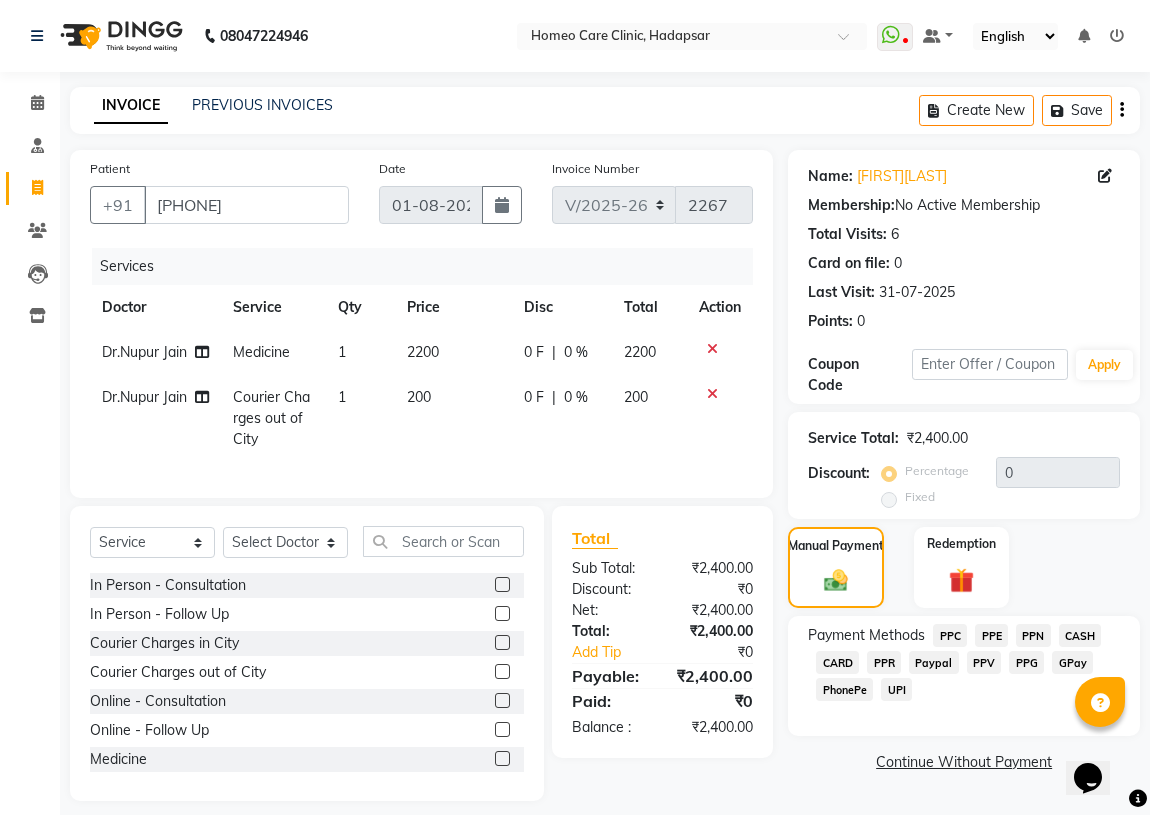 click on "PPV" 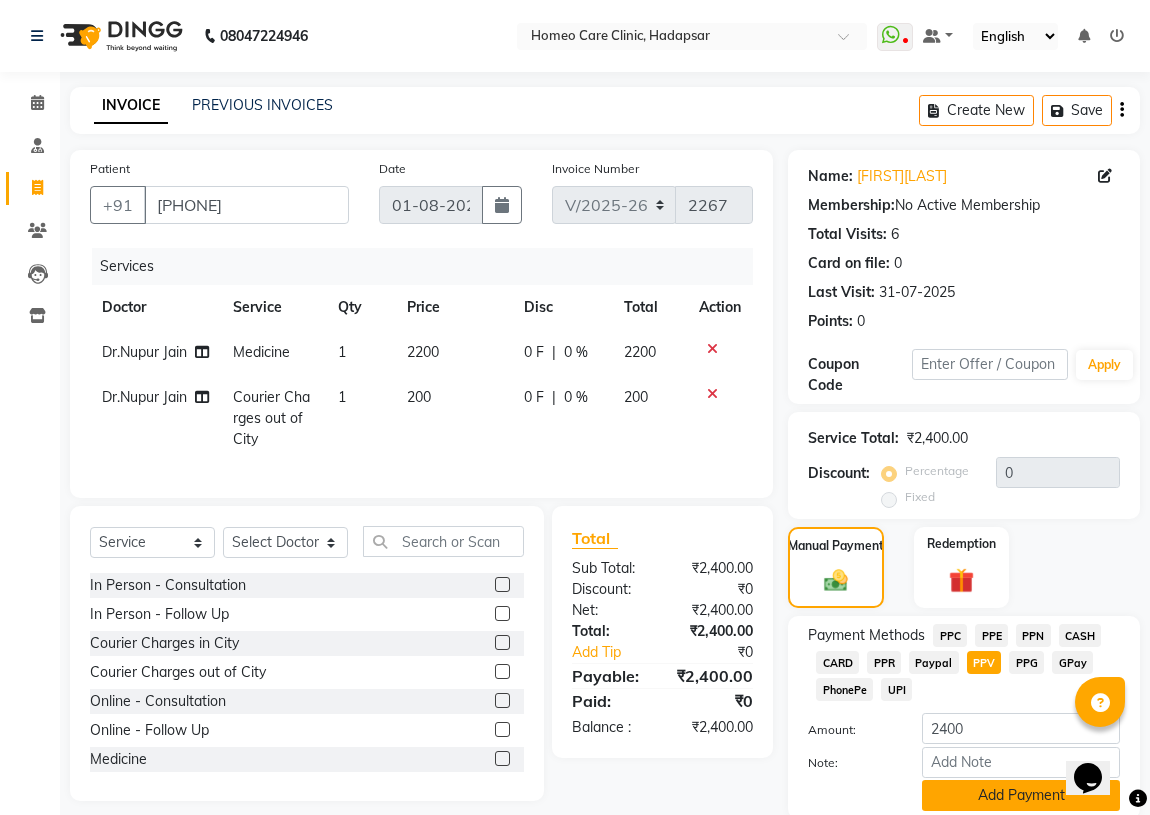 click on "Add Payment" 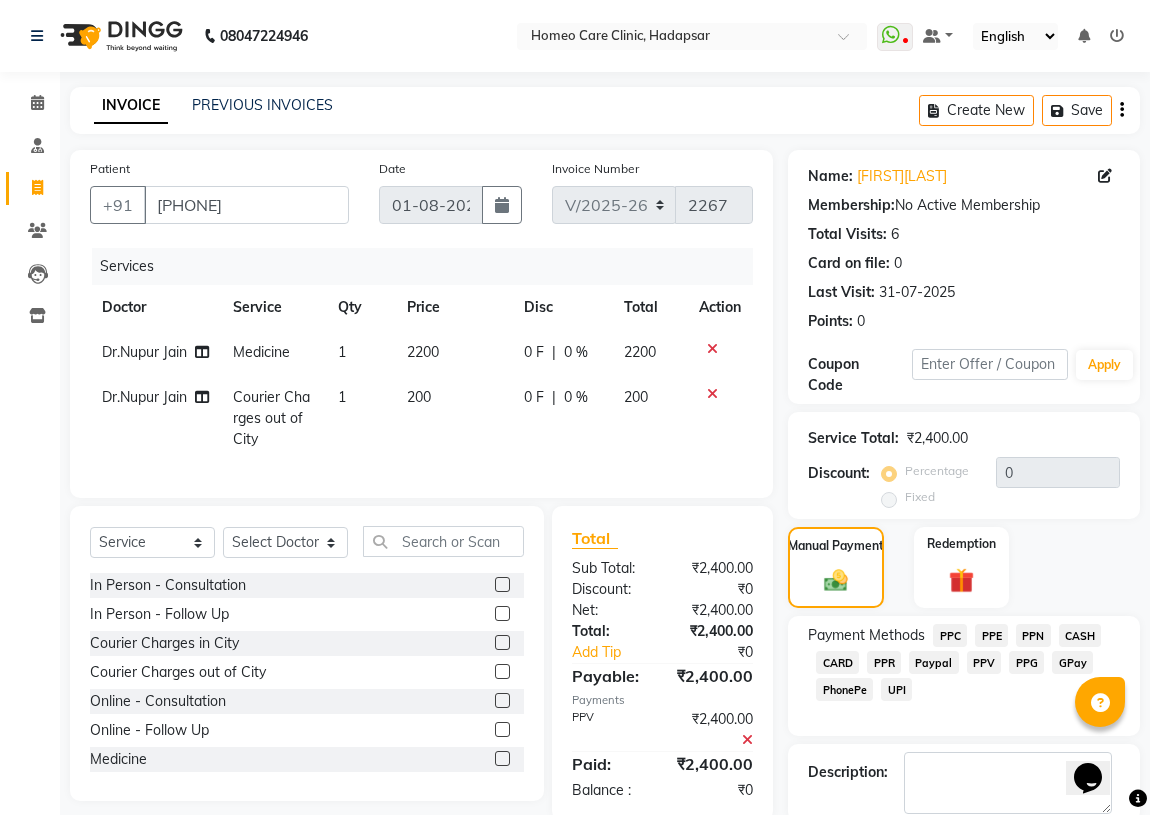 scroll, scrollTop: 74, scrollLeft: 0, axis: vertical 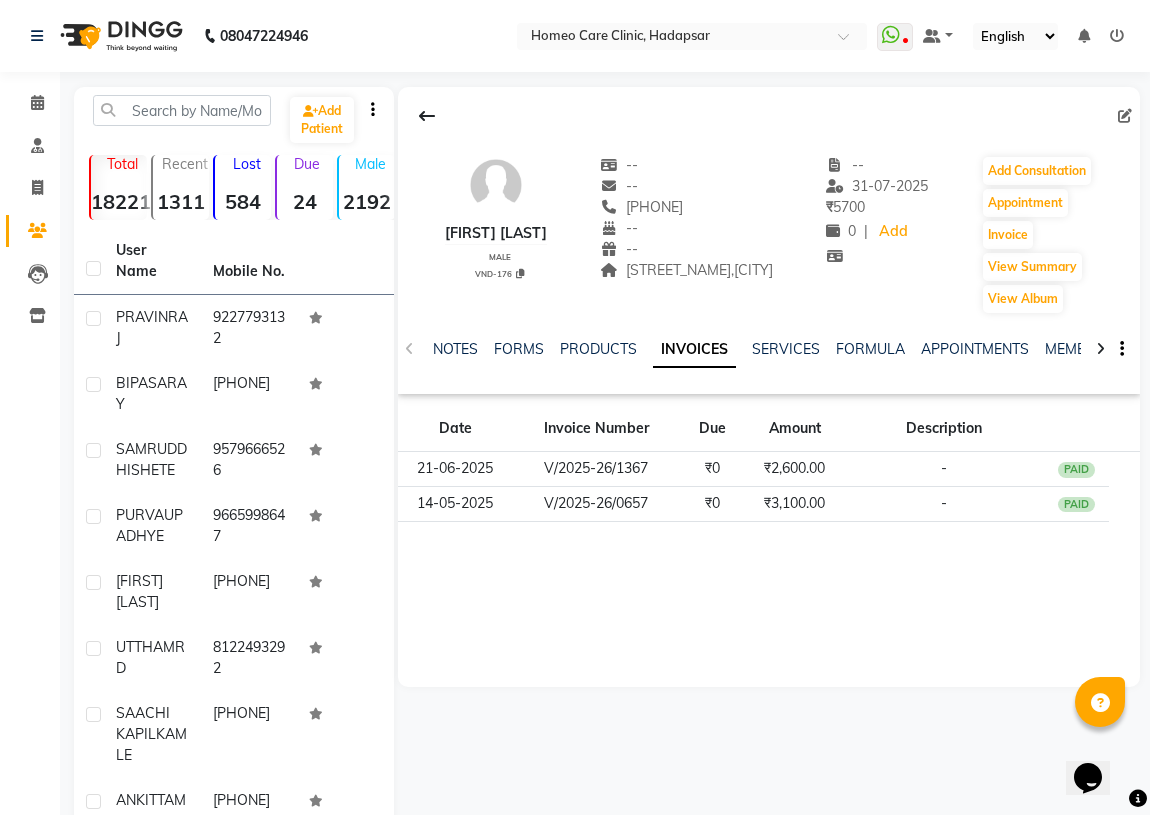click on "Invoice" 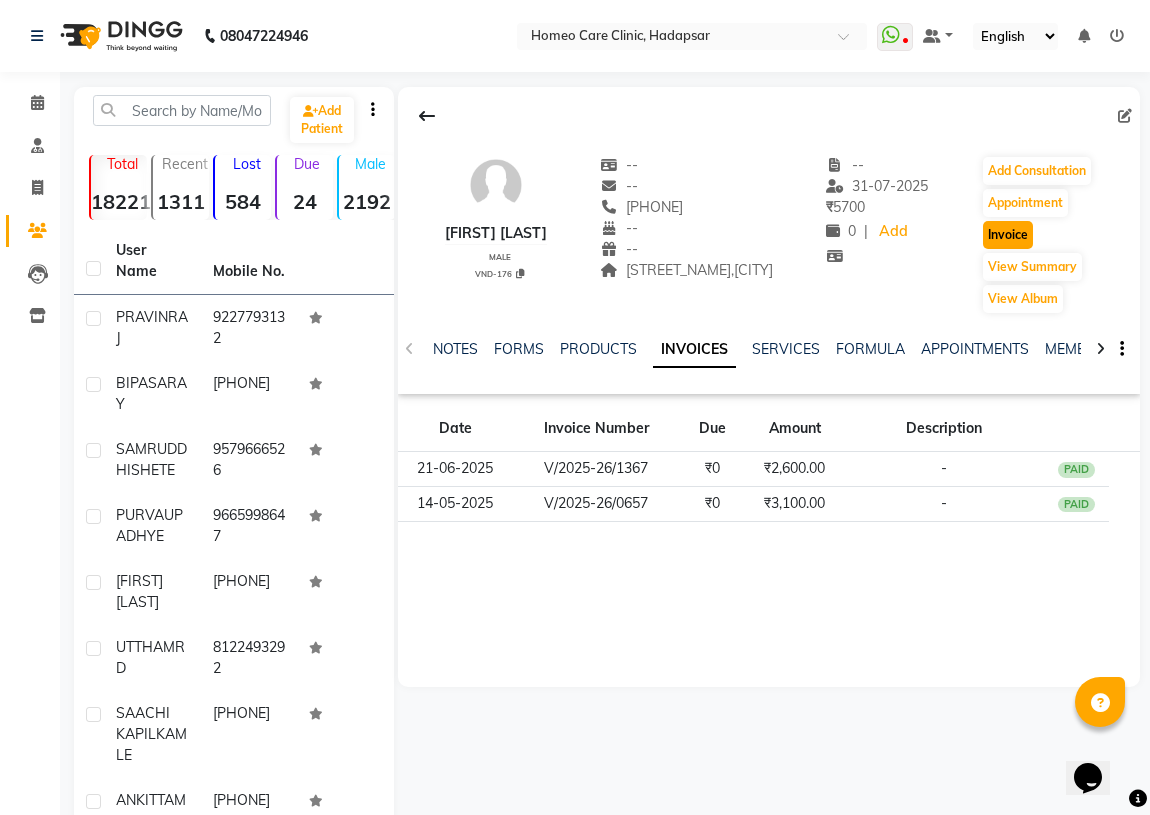 click on "Invoice" 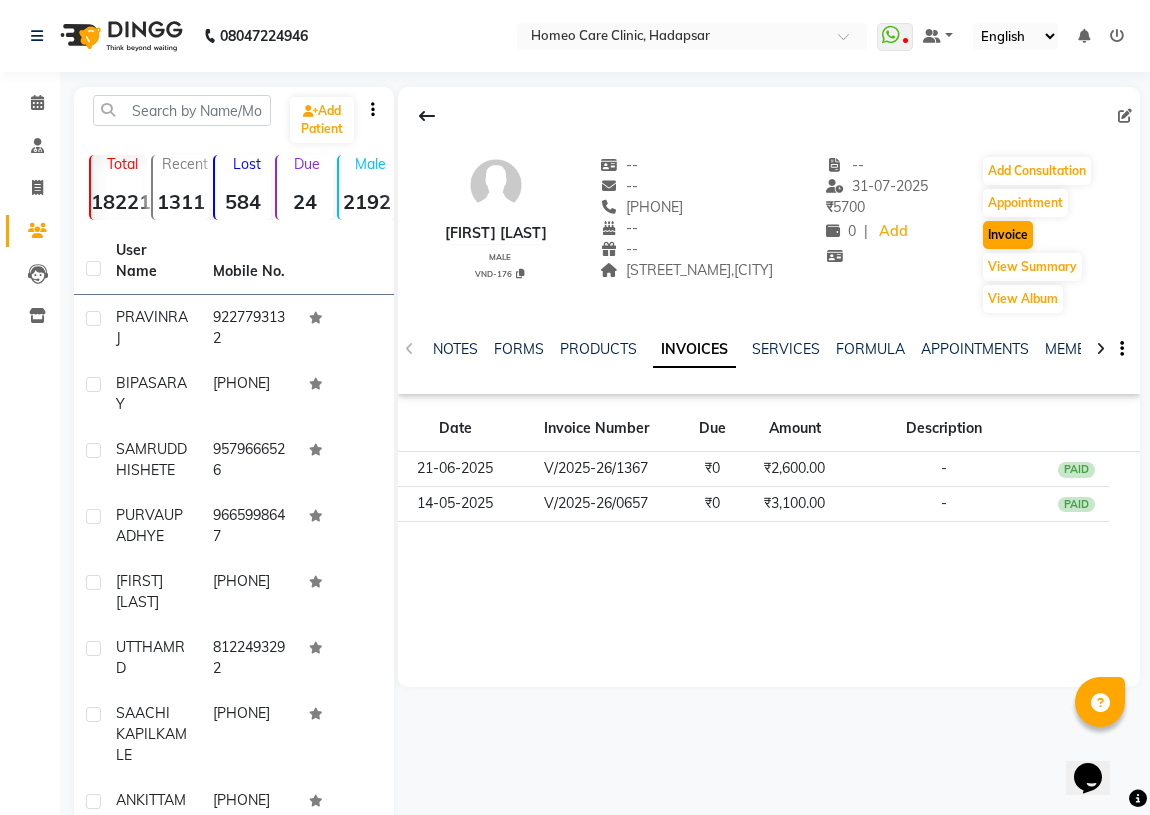 select on "service" 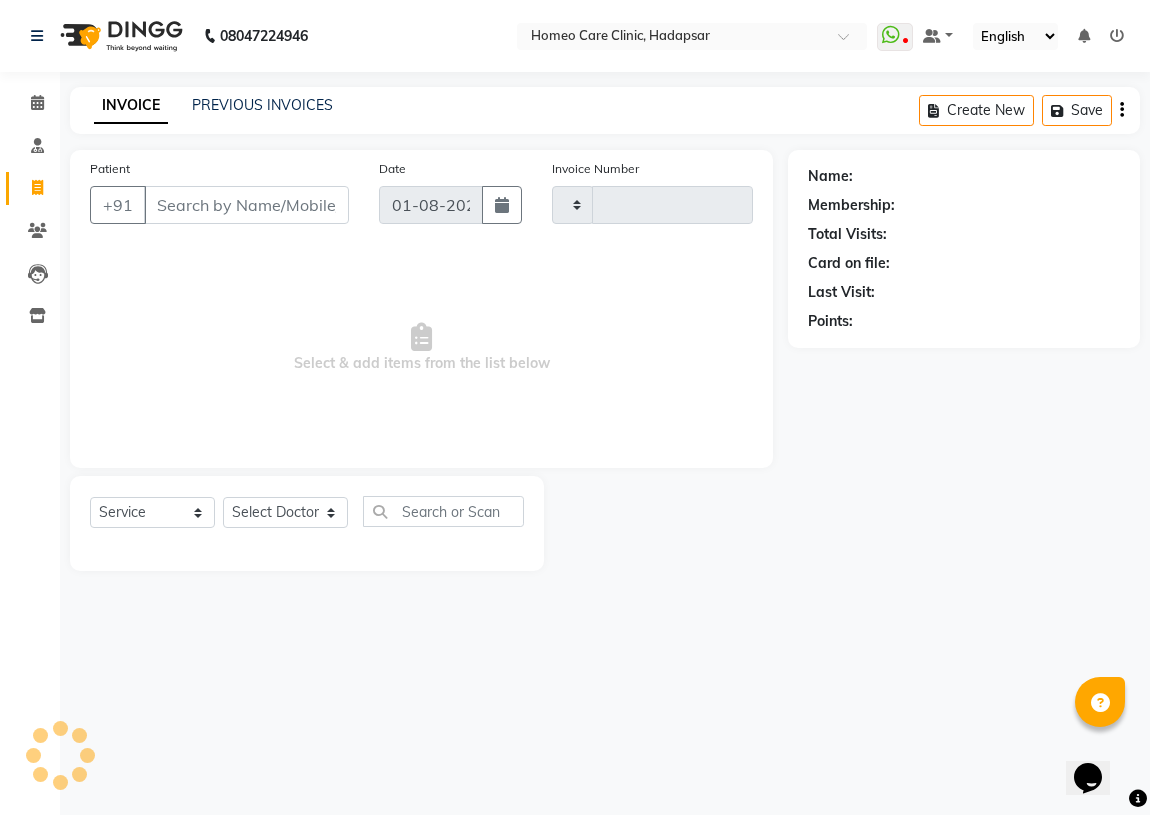 type on "2267" 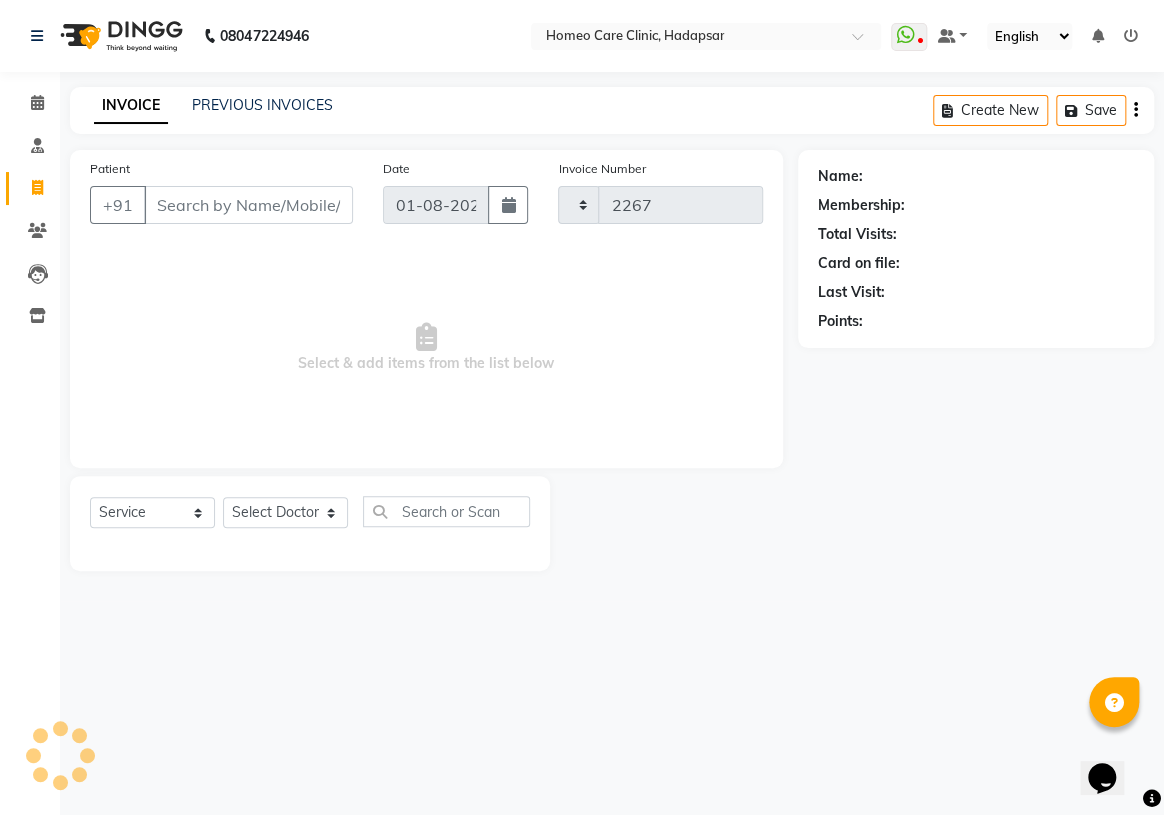 select on "7485" 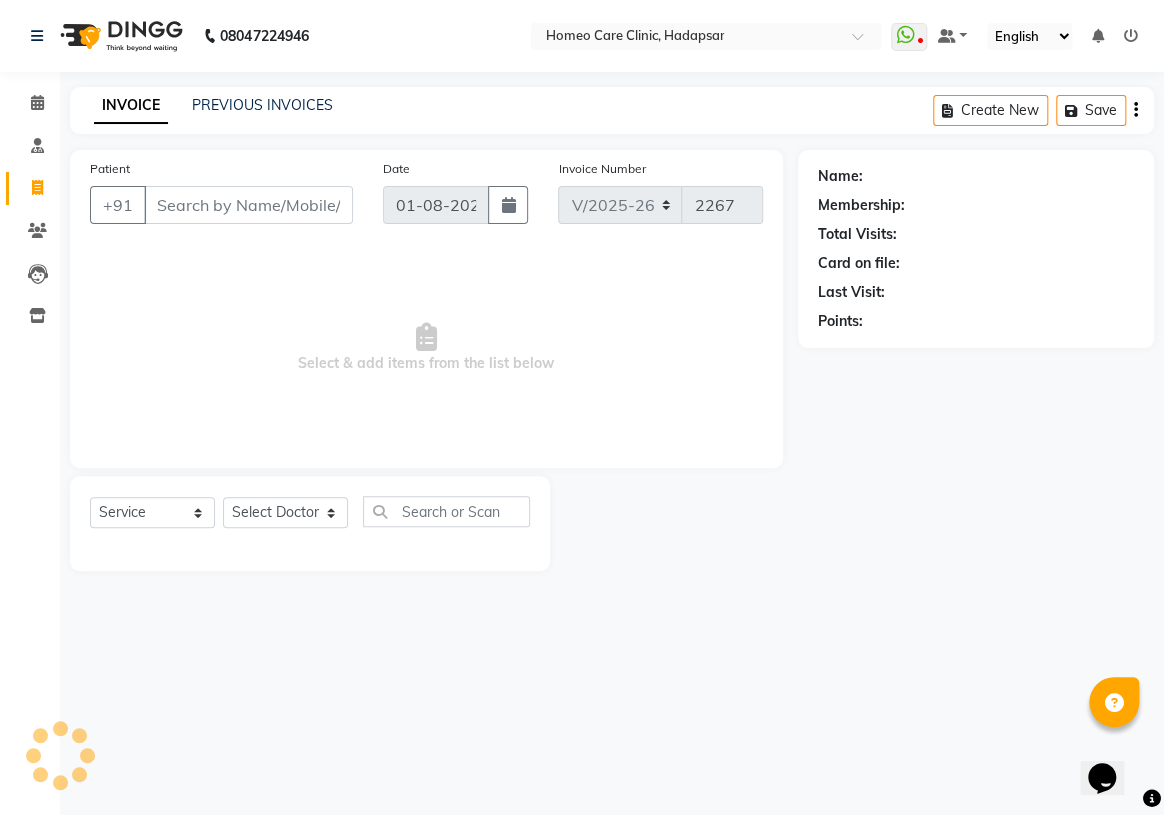 type on "[PHONE]" 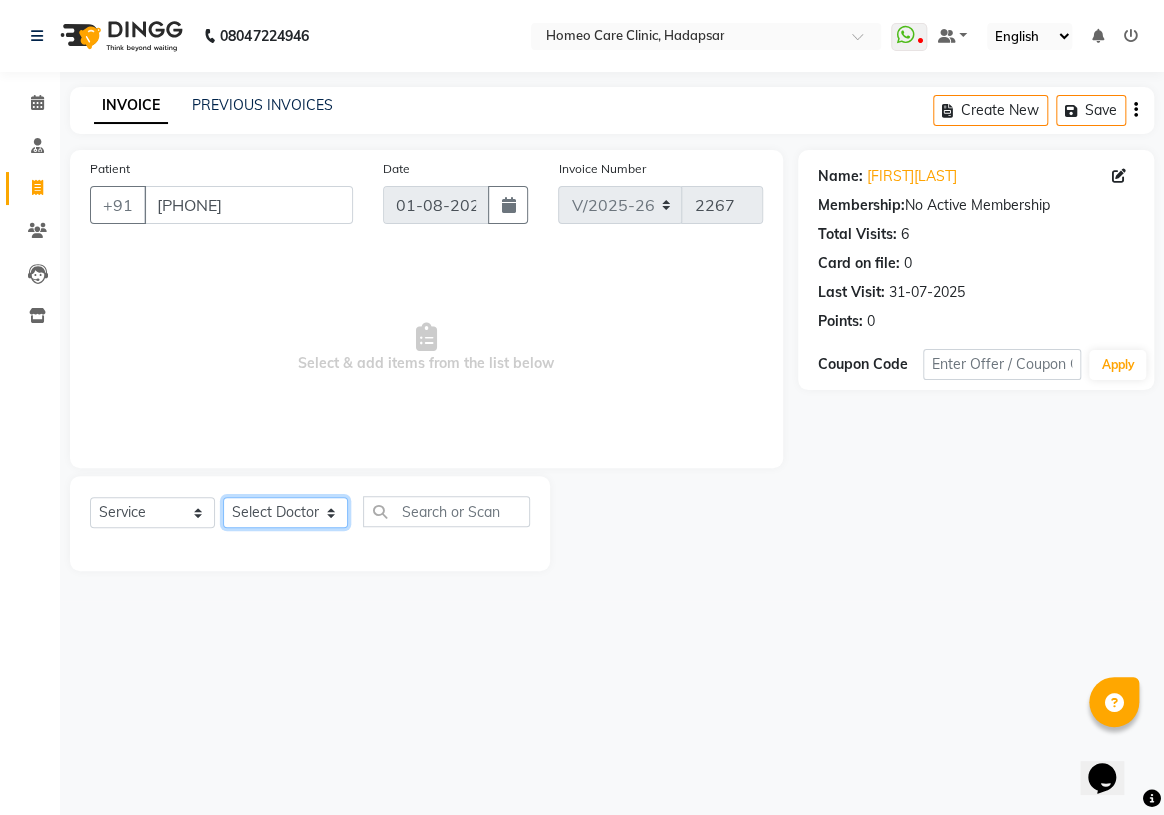 click on "Select Doctor Dingg Support Dr.[FIRST] [LAST] Dr [LASTNAME] [LASTNAME] Dr [LASTNAME] [LASTNAME] Dr [LASTNAME] [LASTNAME] Dr.[LASTNAME] [LASTNAME] Dr.[LASTNAME] [LASTNAME] Dr [LASTNAME] [LASTNAME] Dr [LASTNAME] [LASTNAME] Dr [LASTNAME] [LASTNAME] [FIRST] [LAST] [FIRST] [LAST]" 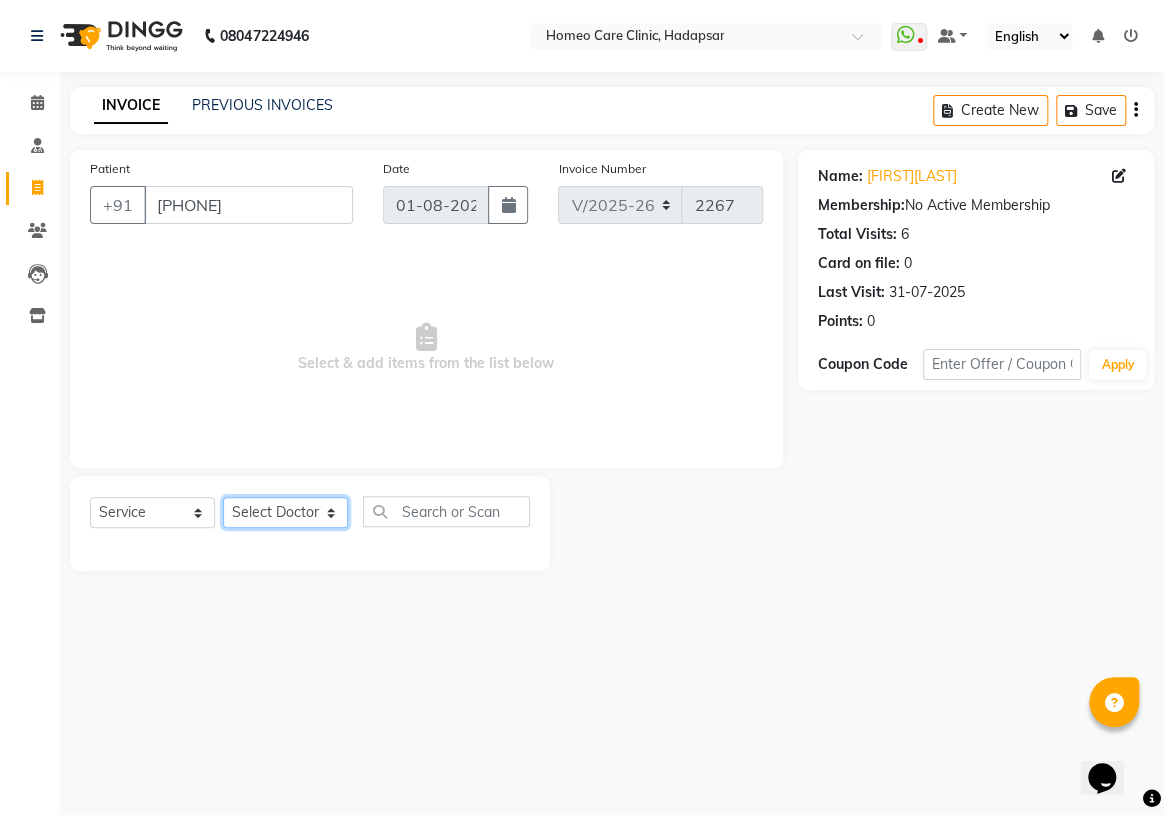 select on "[POSTAL_CODE]" 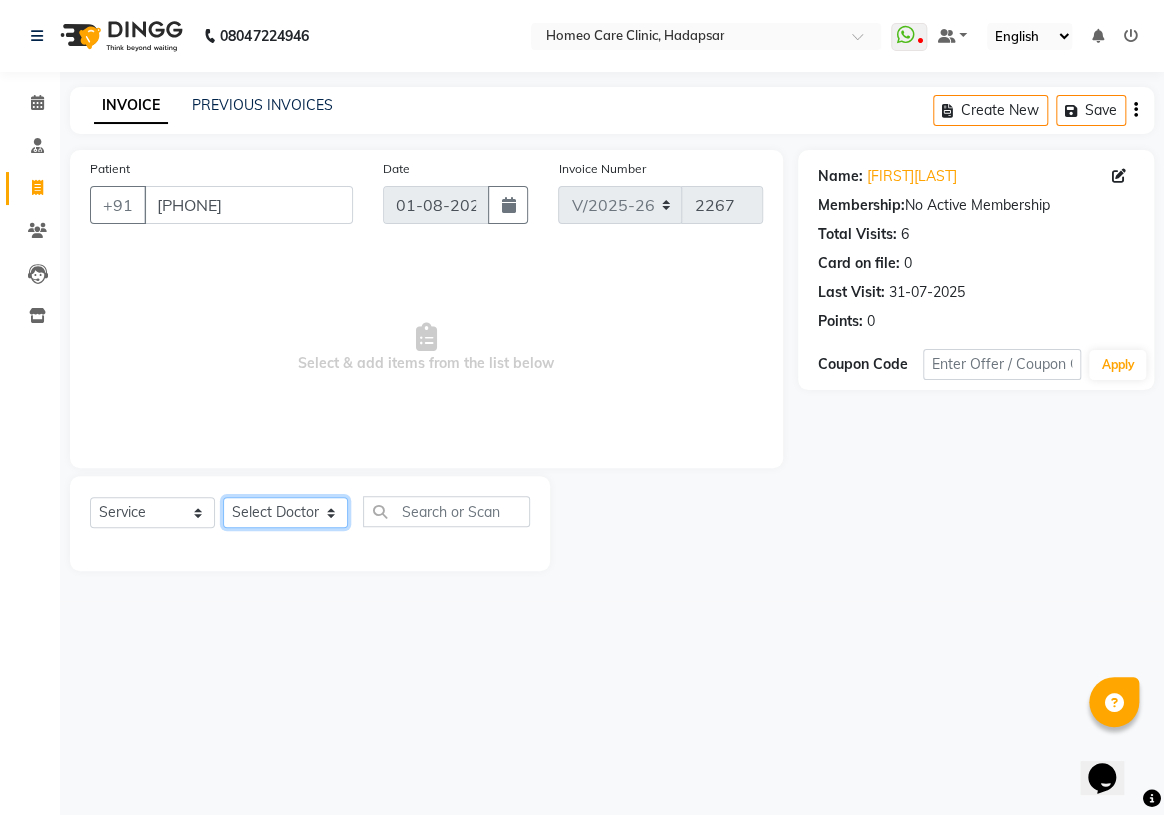click on "Select Doctor Dingg Support Dr.[FIRST] [LAST] Dr [LASTNAME] [LASTNAME] Dr [LASTNAME] [LASTNAME] Dr [LASTNAME] [LASTNAME] Dr.[LASTNAME] [LASTNAME] Dr.[LASTNAME] [LASTNAME] Dr [LASTNAME] [LASTNAME] Dr [LASTNAME] [LASTNAME] Dr [LASTNAME] [LASTNAME] [FIRST] [LAST] [FIRST] [LAST]" 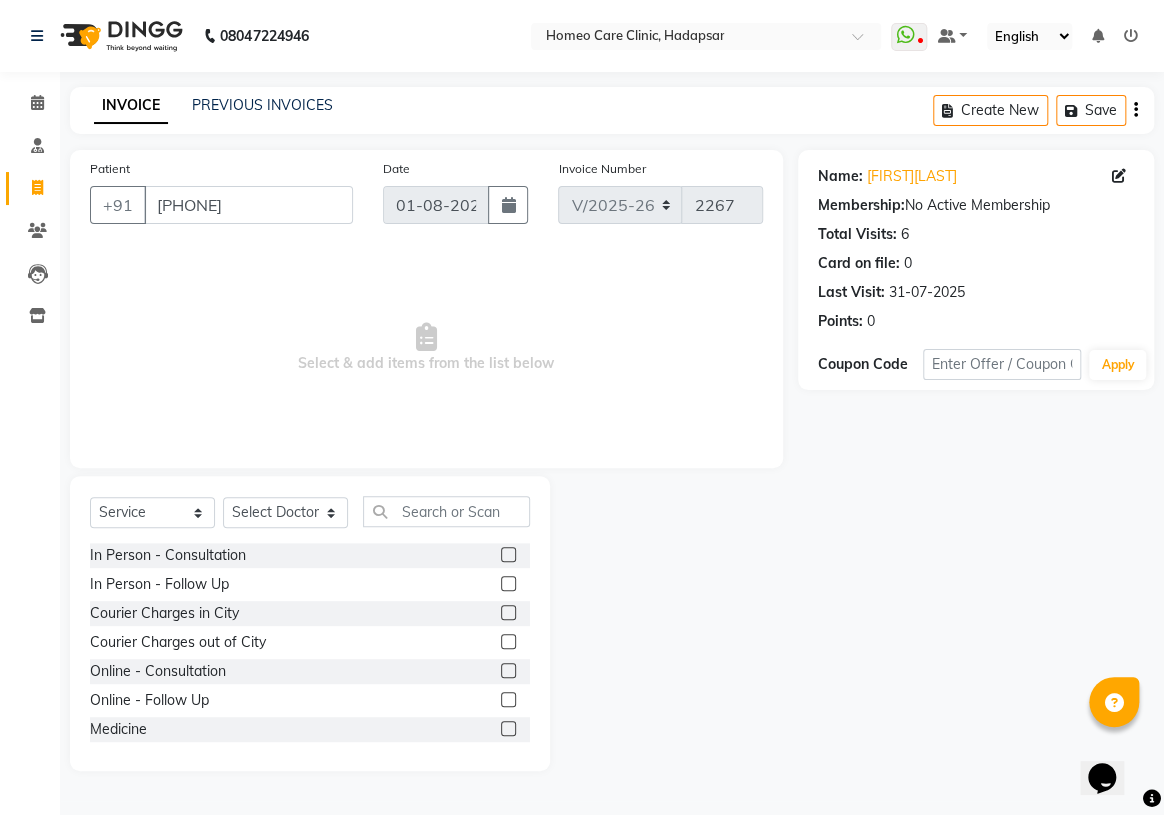 click 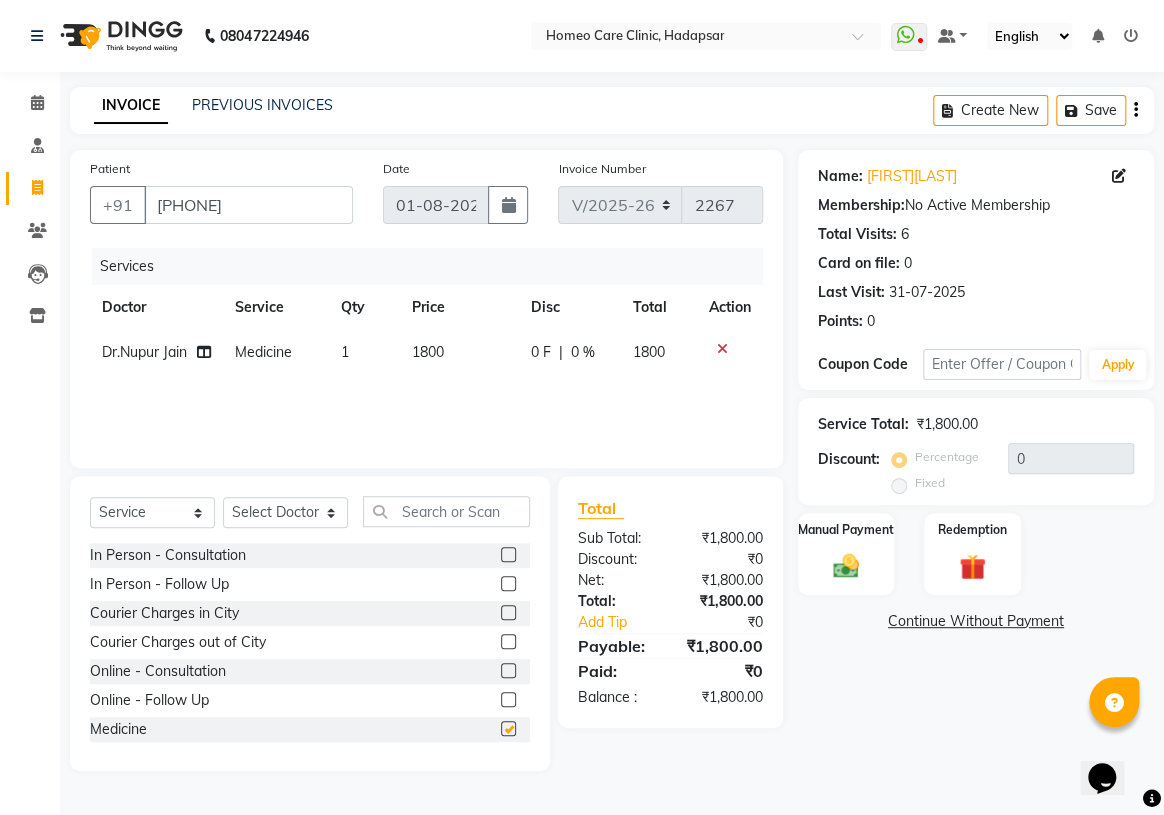 checkbox on "false" 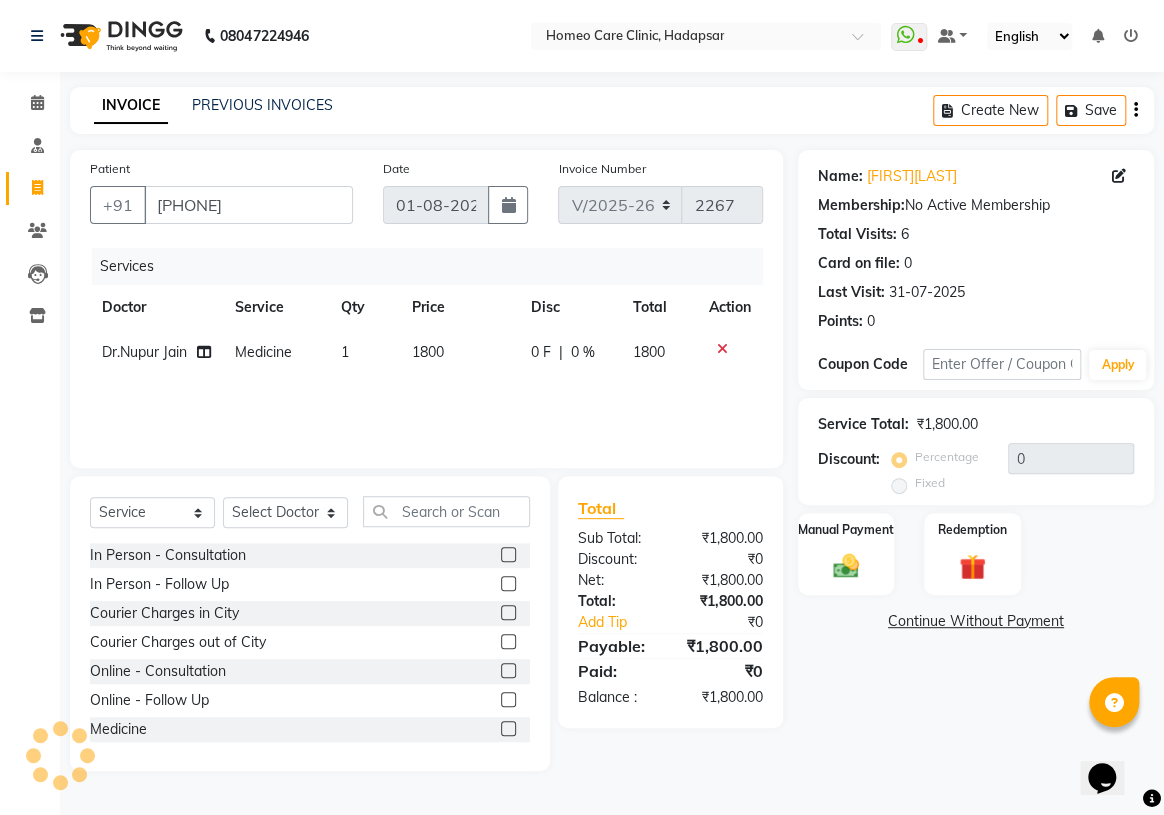 click 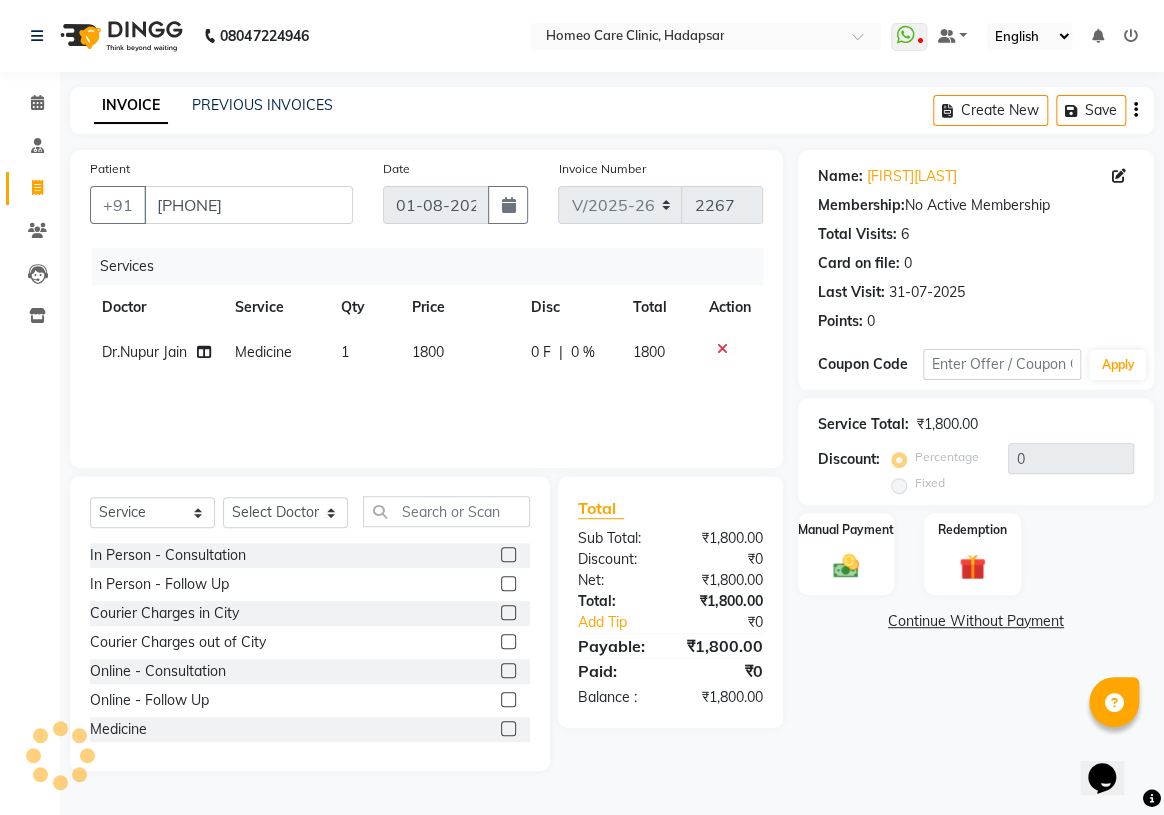 click at bounding box center (507, 642) 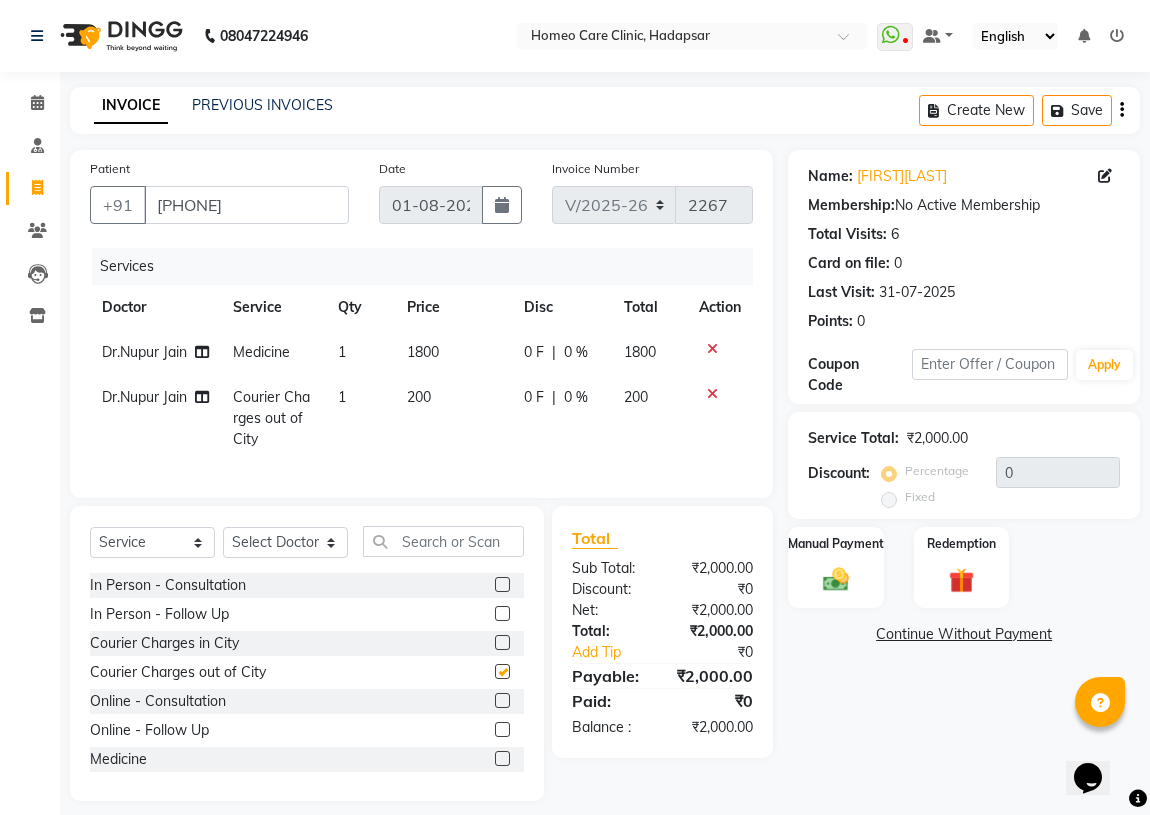 checkbox on "false" 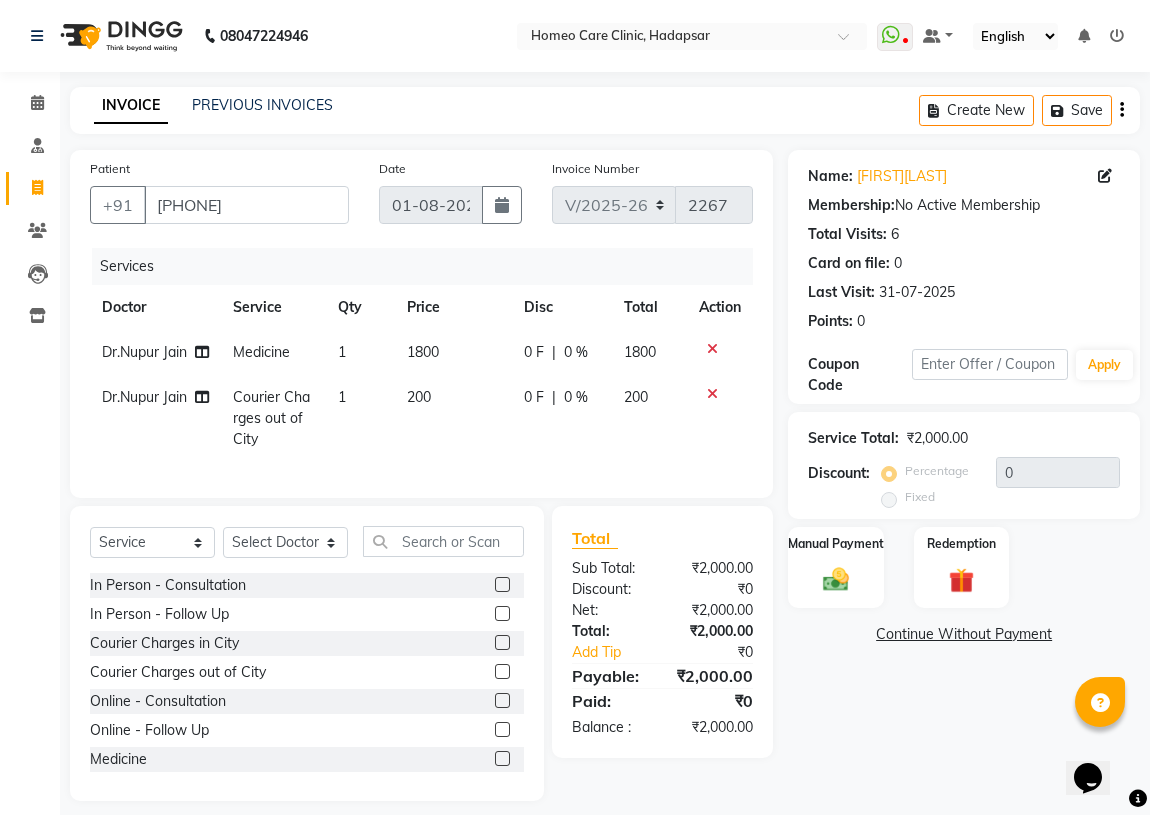 click on "1800" 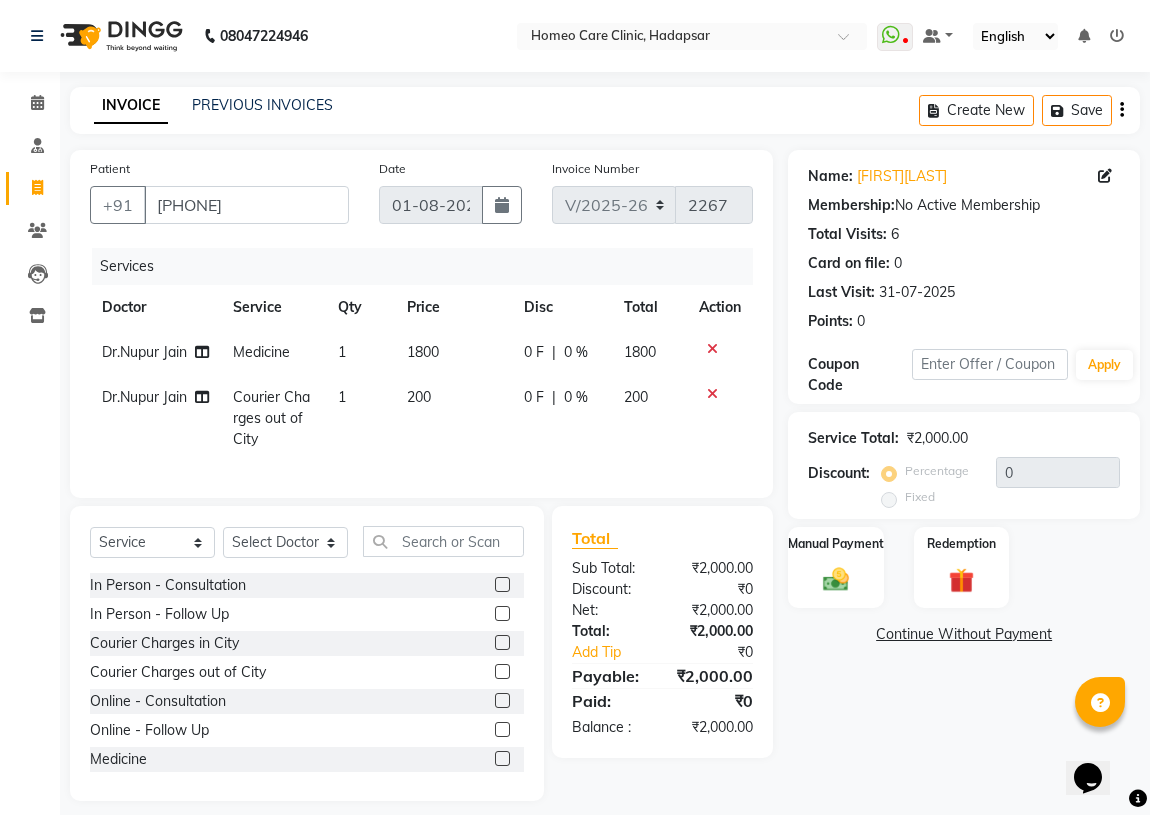 select on "[POSTAL_CODE]" 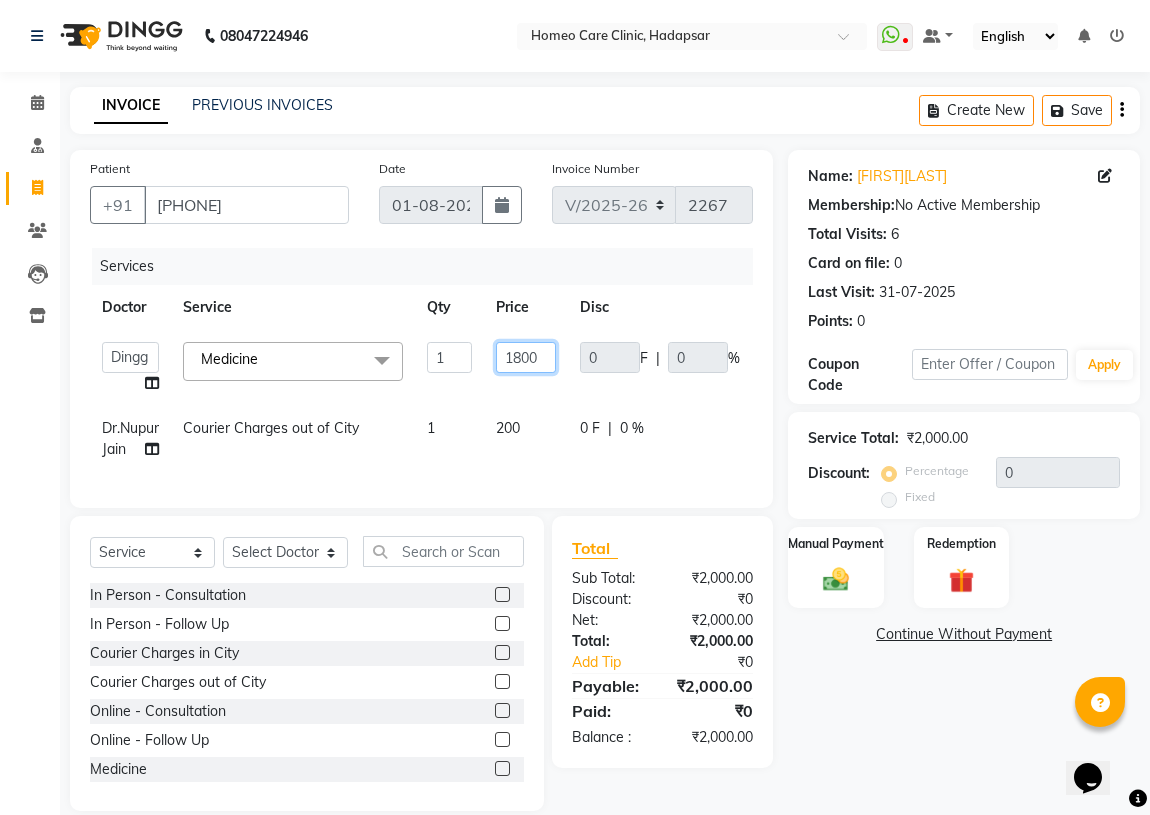 click on "1800" 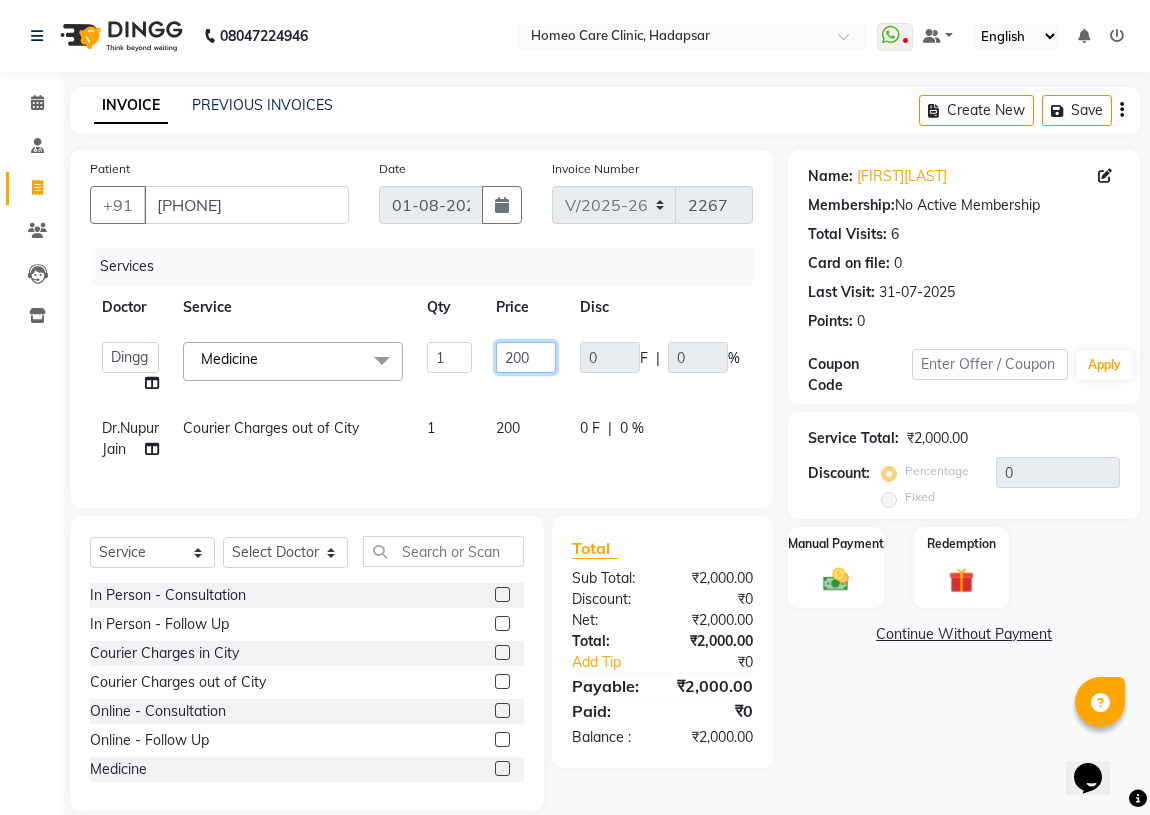 type on "2200" 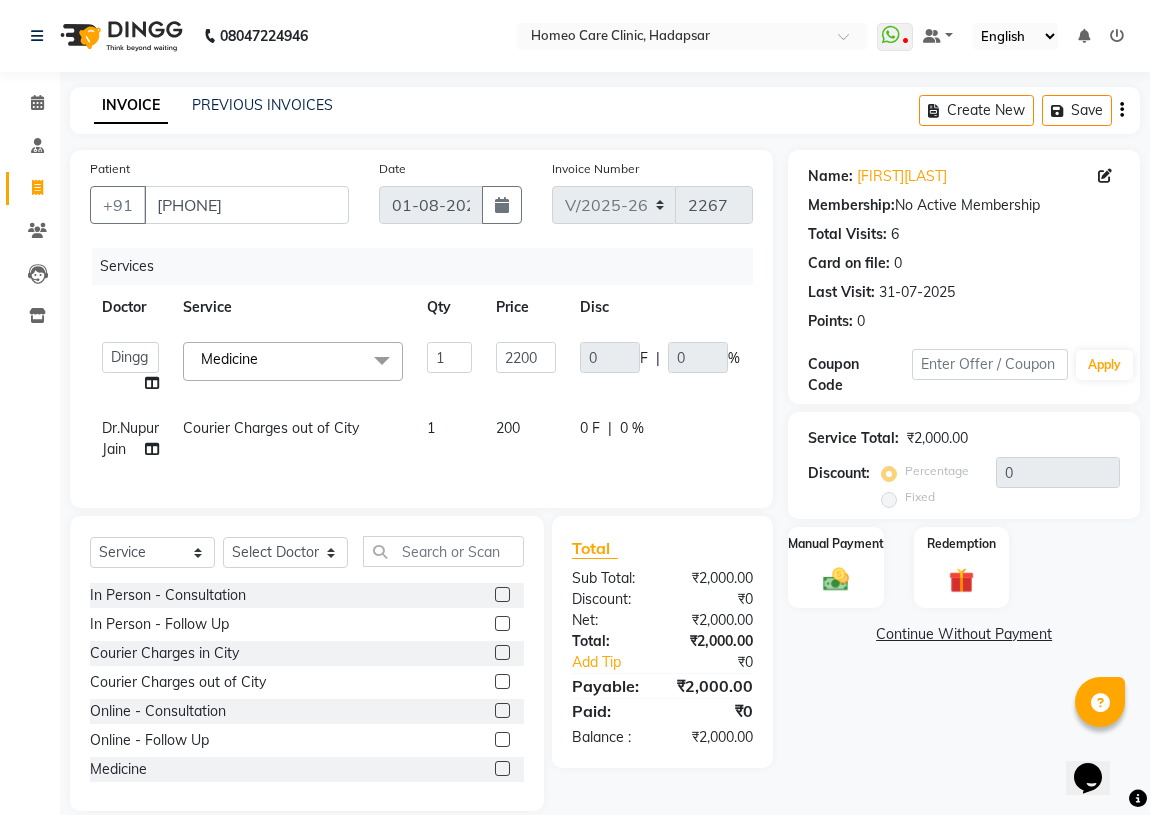 click on "Name: [FIRST] [LAST] Membership:  No Active Membership  Total Visits:  6 Card on file:  0 Last Visit:   31-07-2025 Points:   0  Coupon Code Apply Service Total:  ₹2,000.00  Discount:  Percentage   Fixed  0 Manual Payment Redemption  Continue Without Payment" 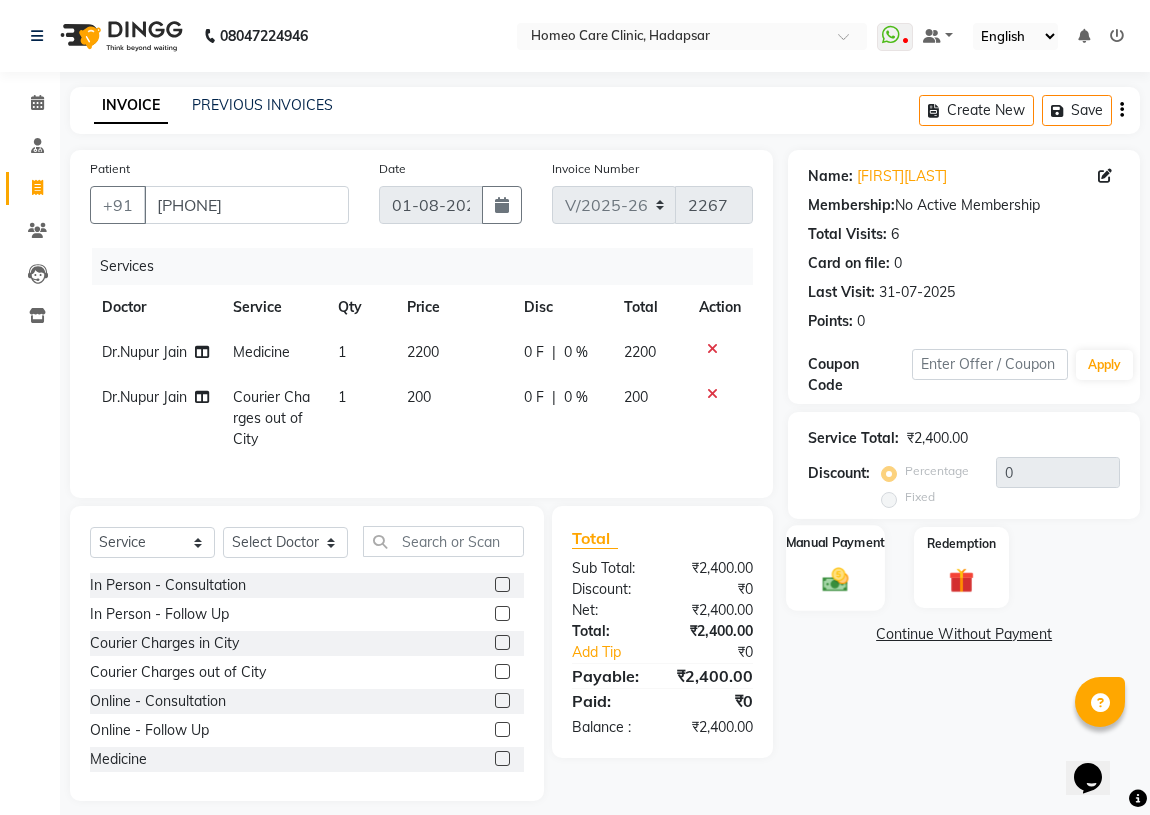 click on "Manual Payment" 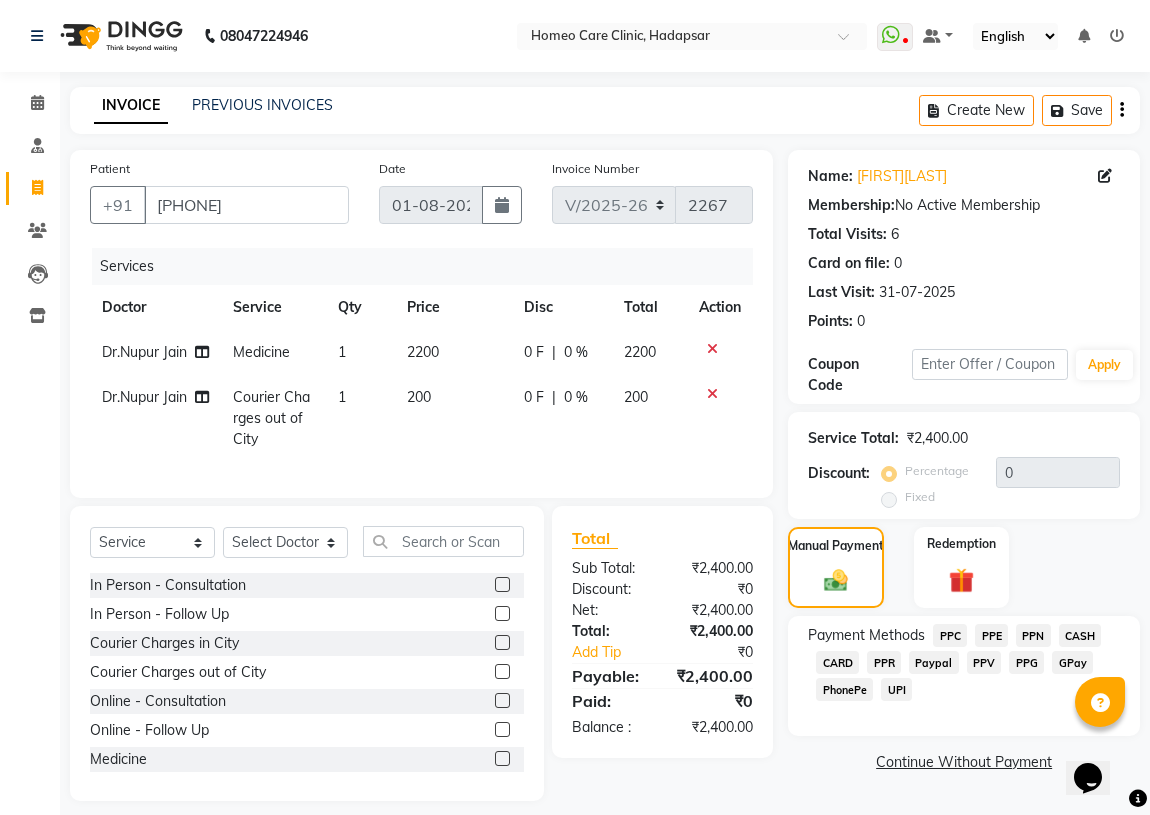 click on "PPV" 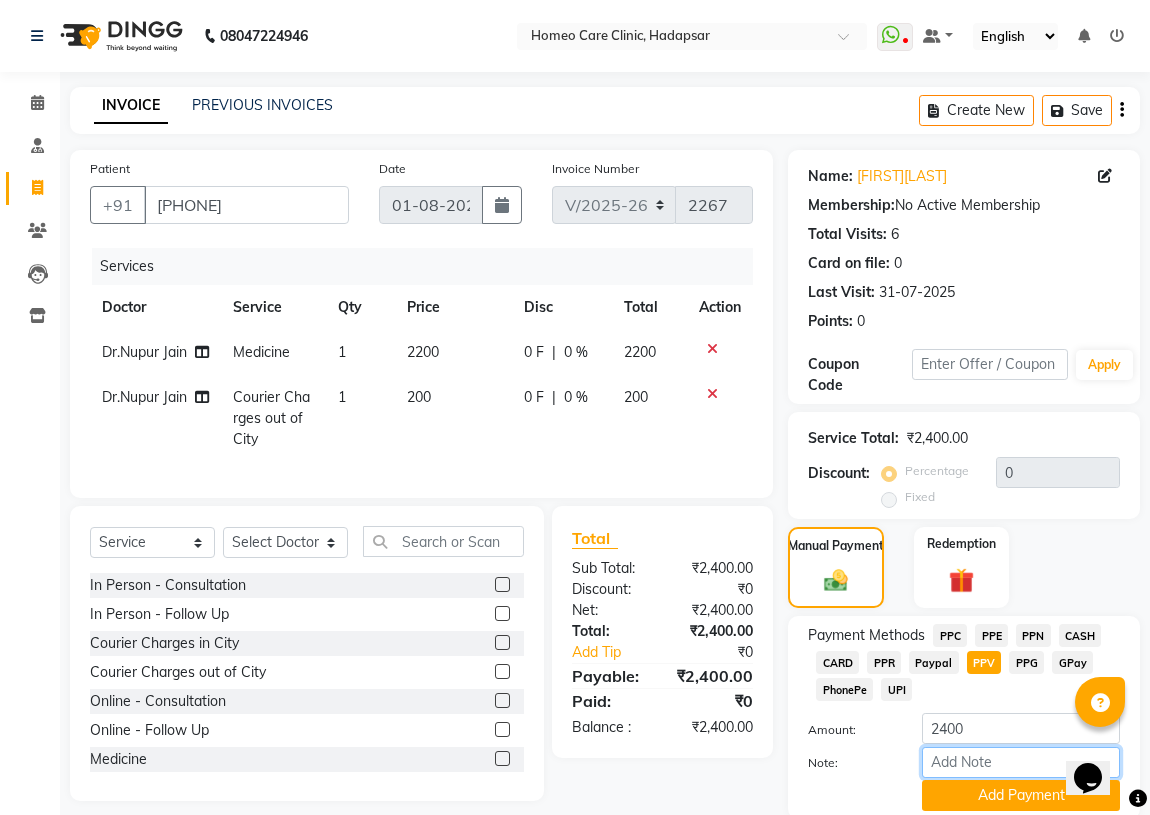 click on "Note:" at bounding box center [1021, 762] 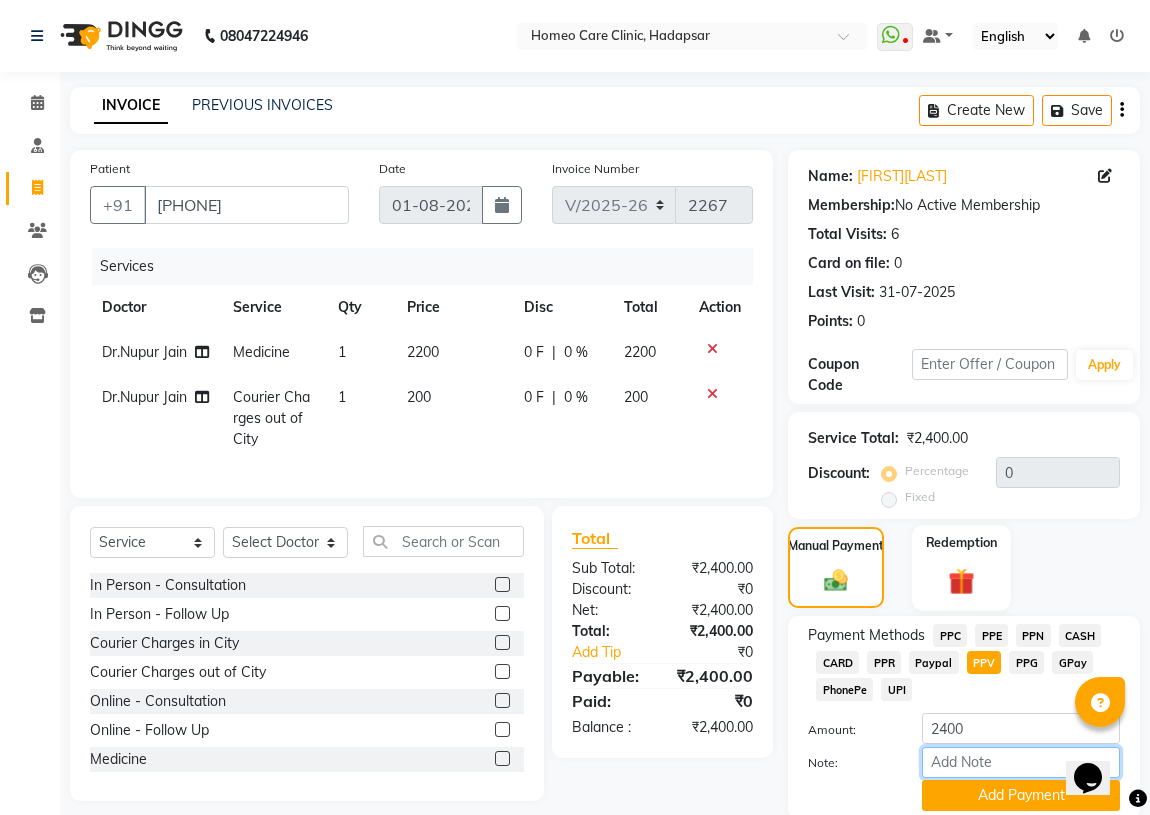 type on "PPV" 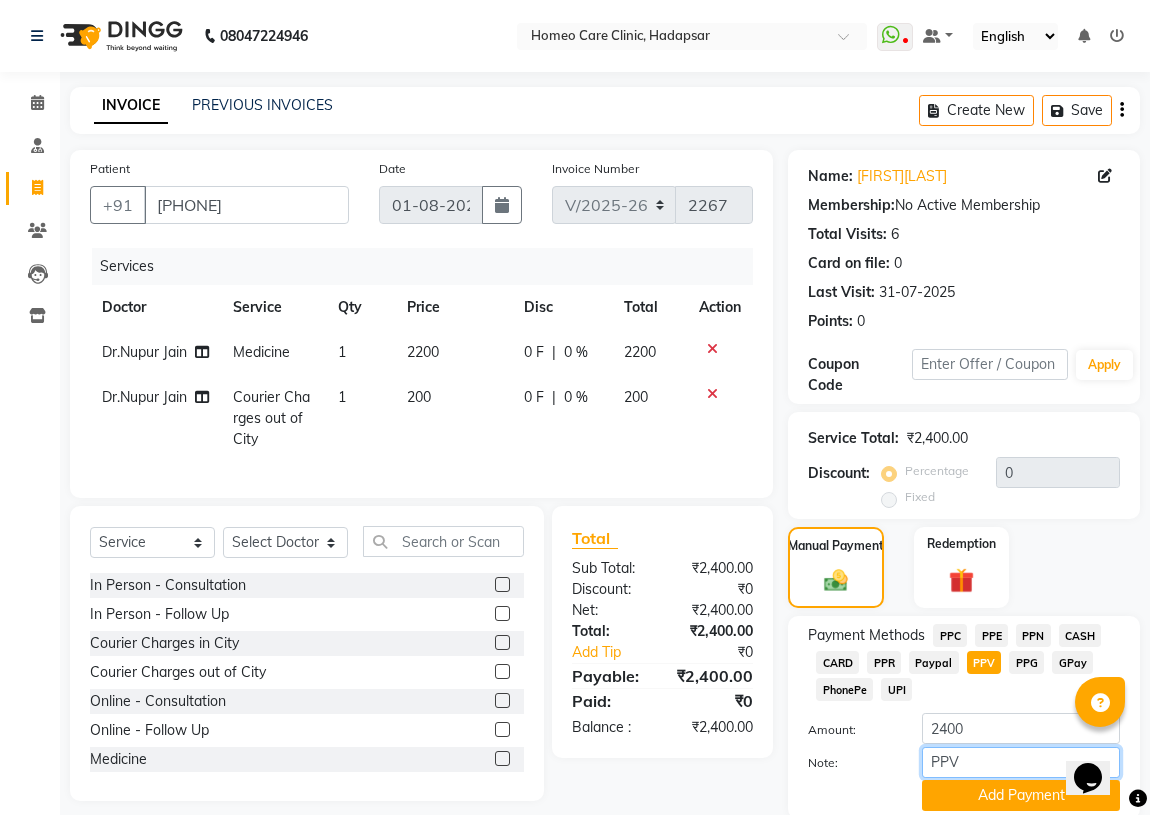scroll, scrollTop: 74, scrollLeft: 0, axis: vertical 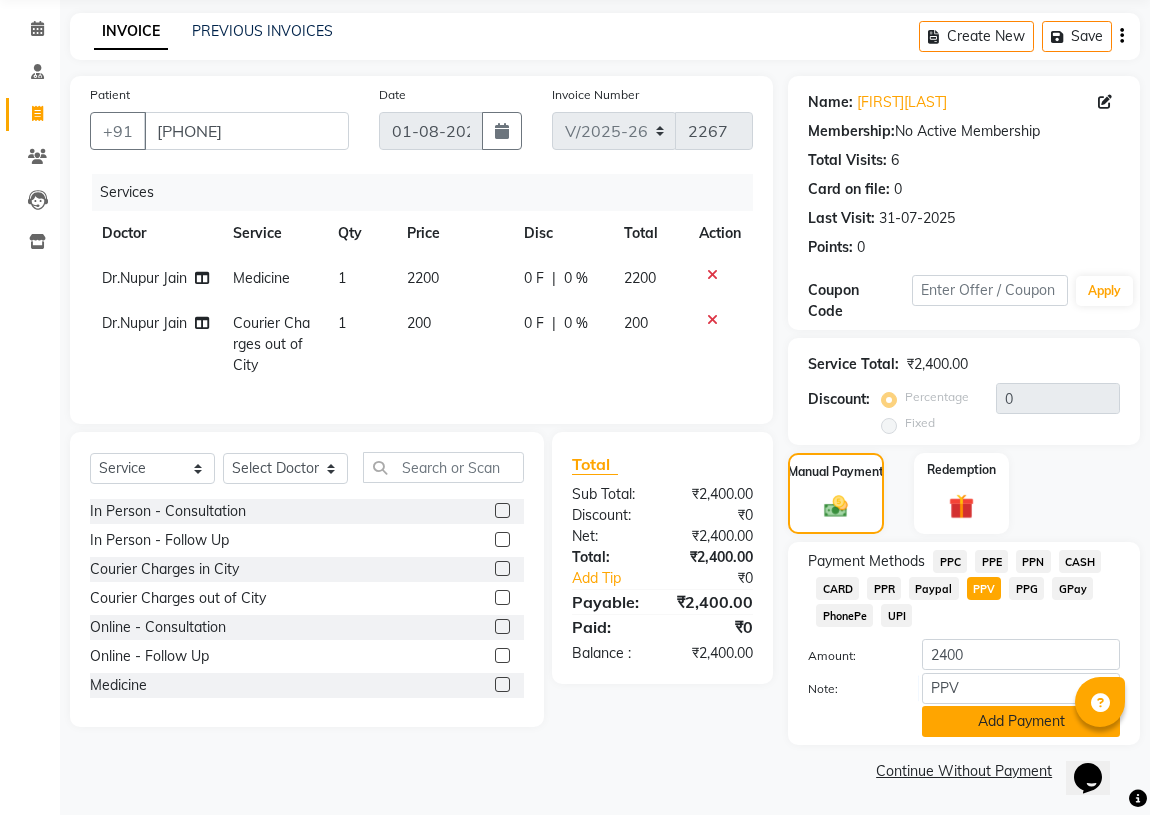 click on "Add Payment" 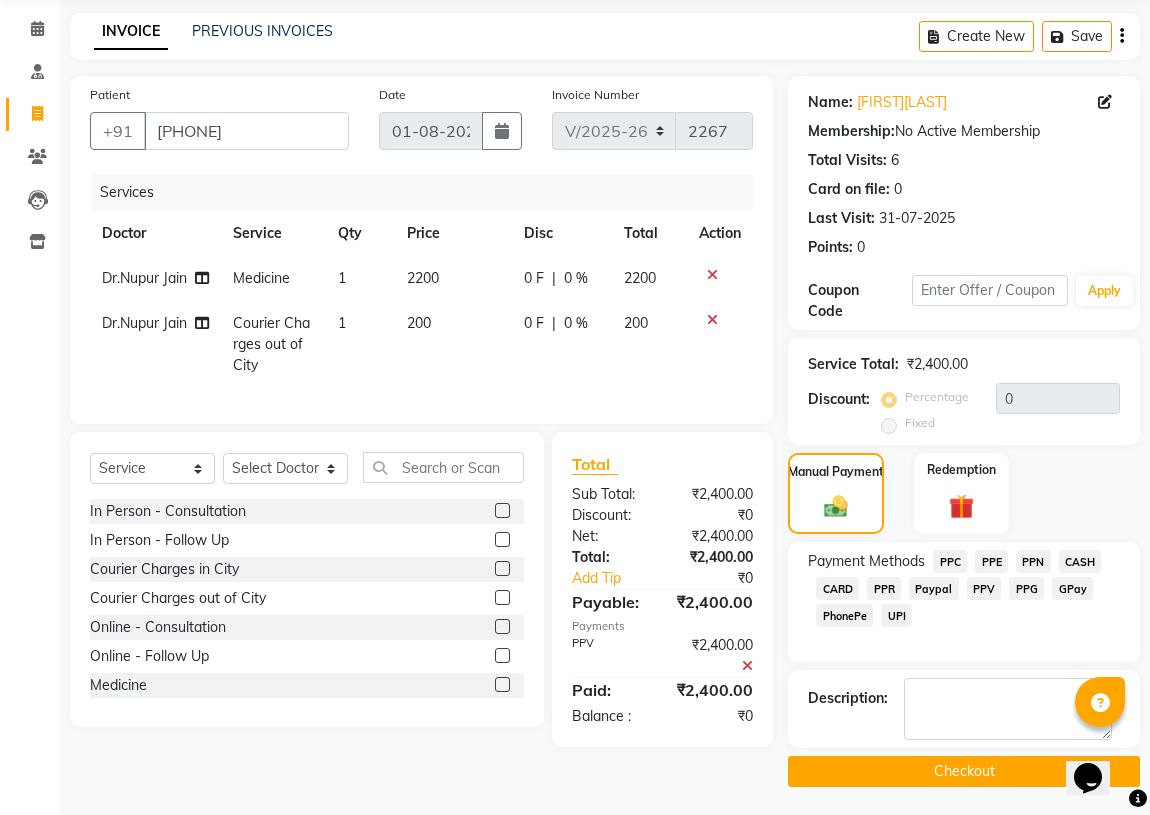 click on "Checkout" 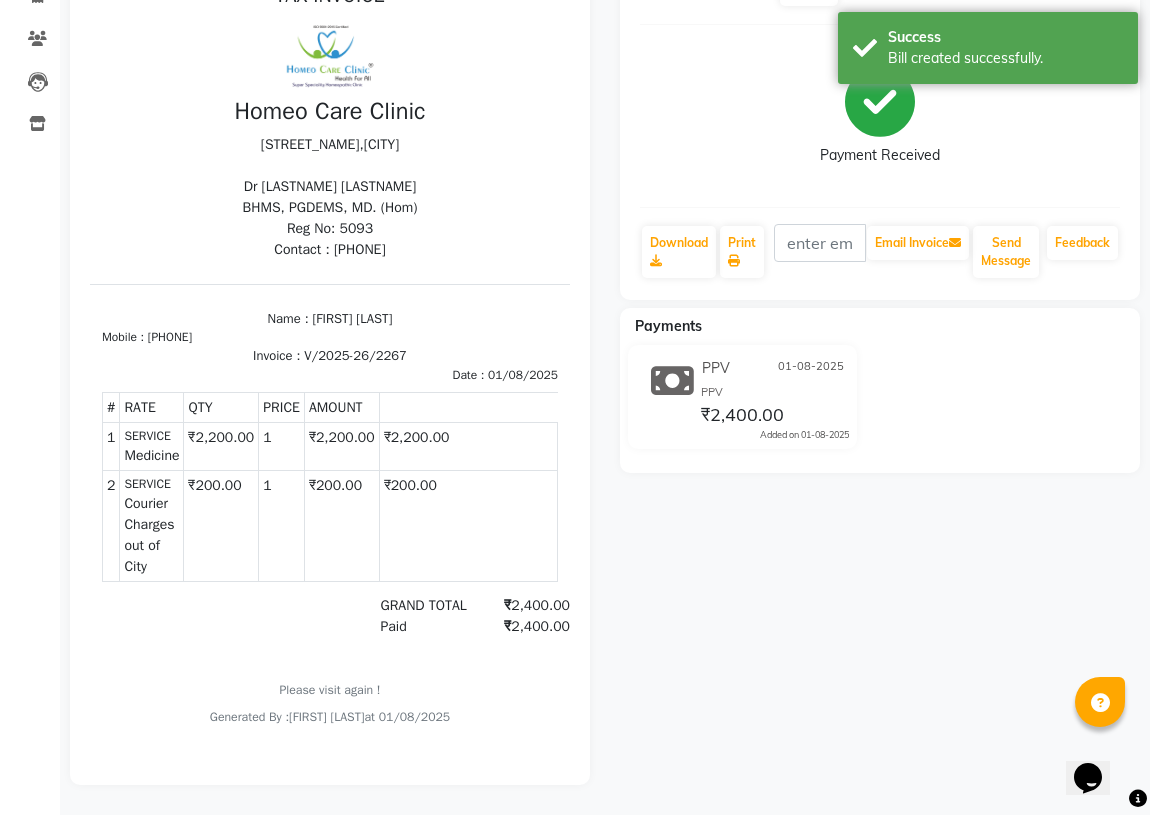 scroll, scrollTop: 113, scrollLeft: 0, axis: vertical 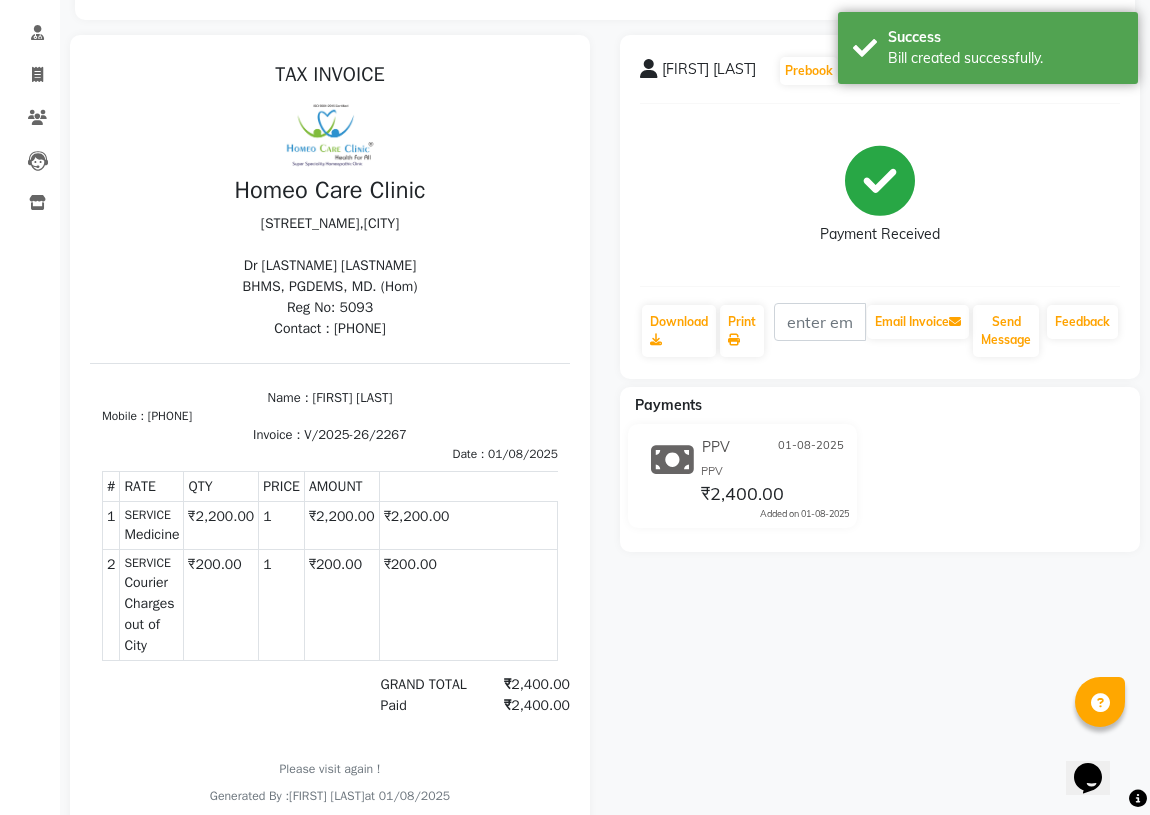 select on "service" 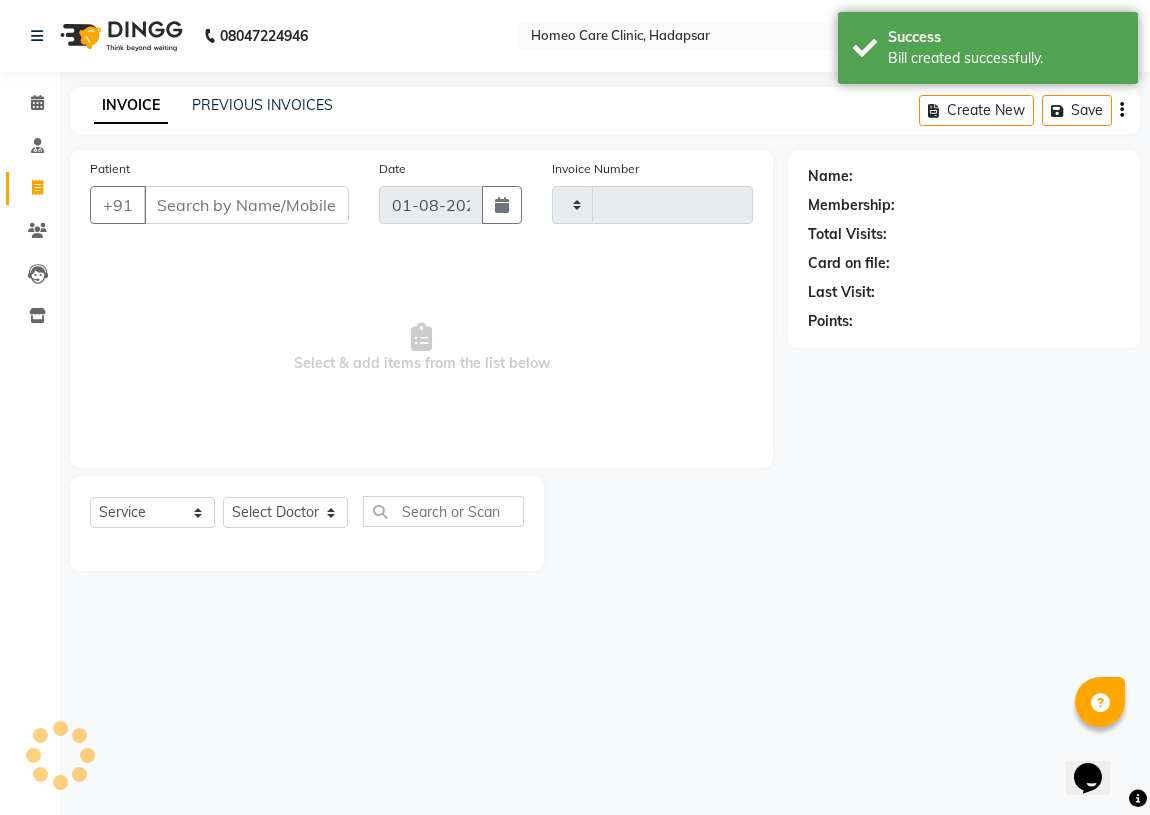 type on "2268" 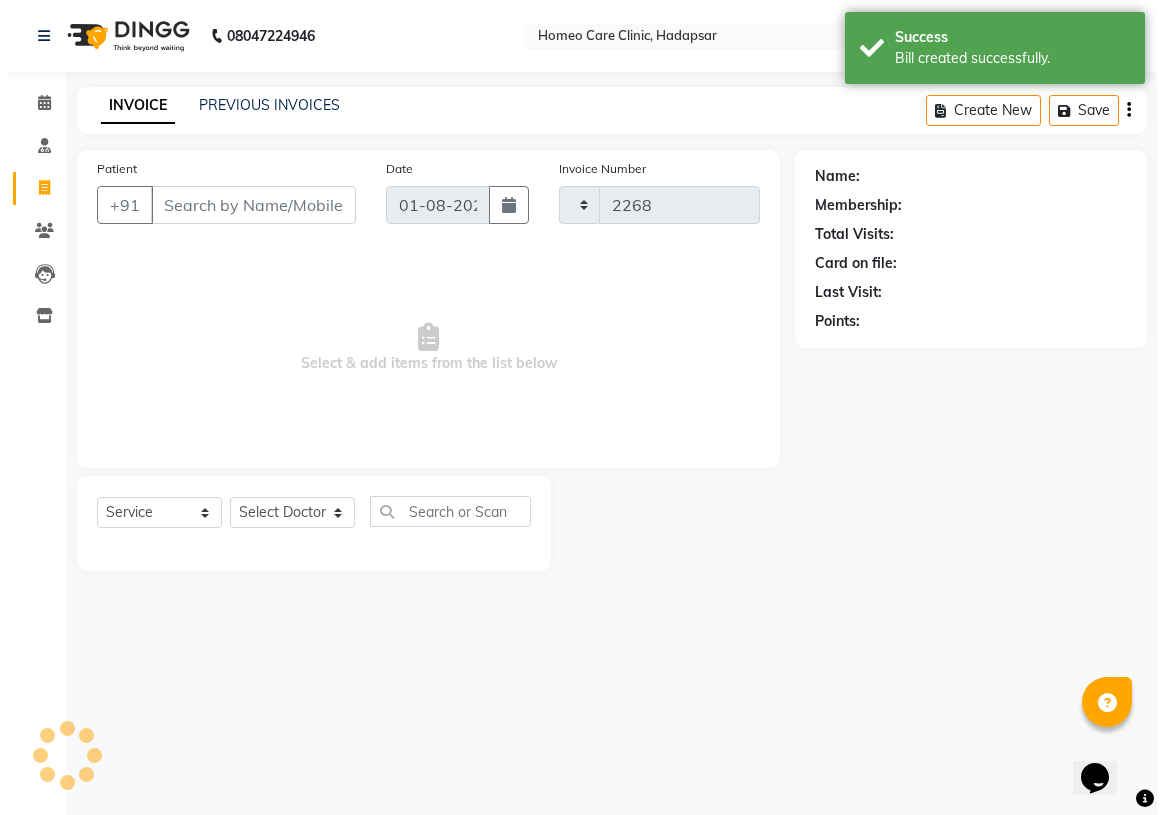 scroll, scrollTop: 0, scrollLeft: 0, axis: both 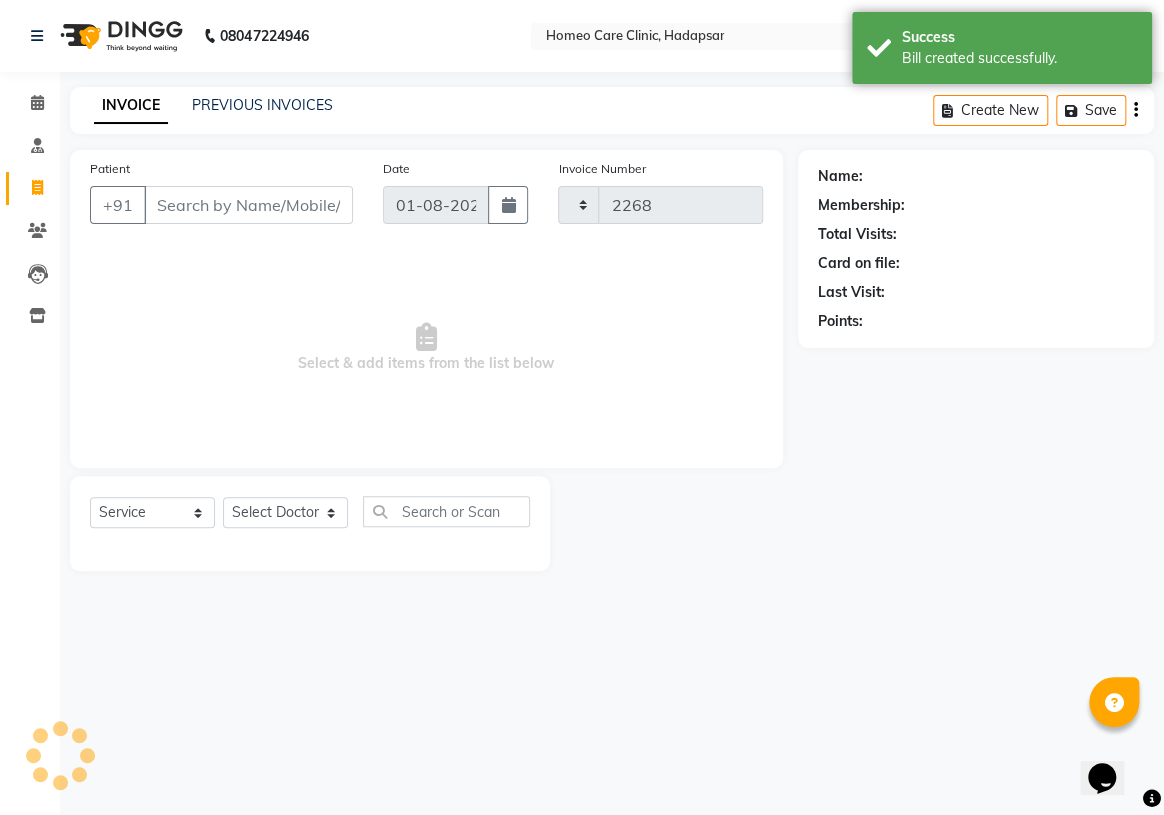 select on "7485" 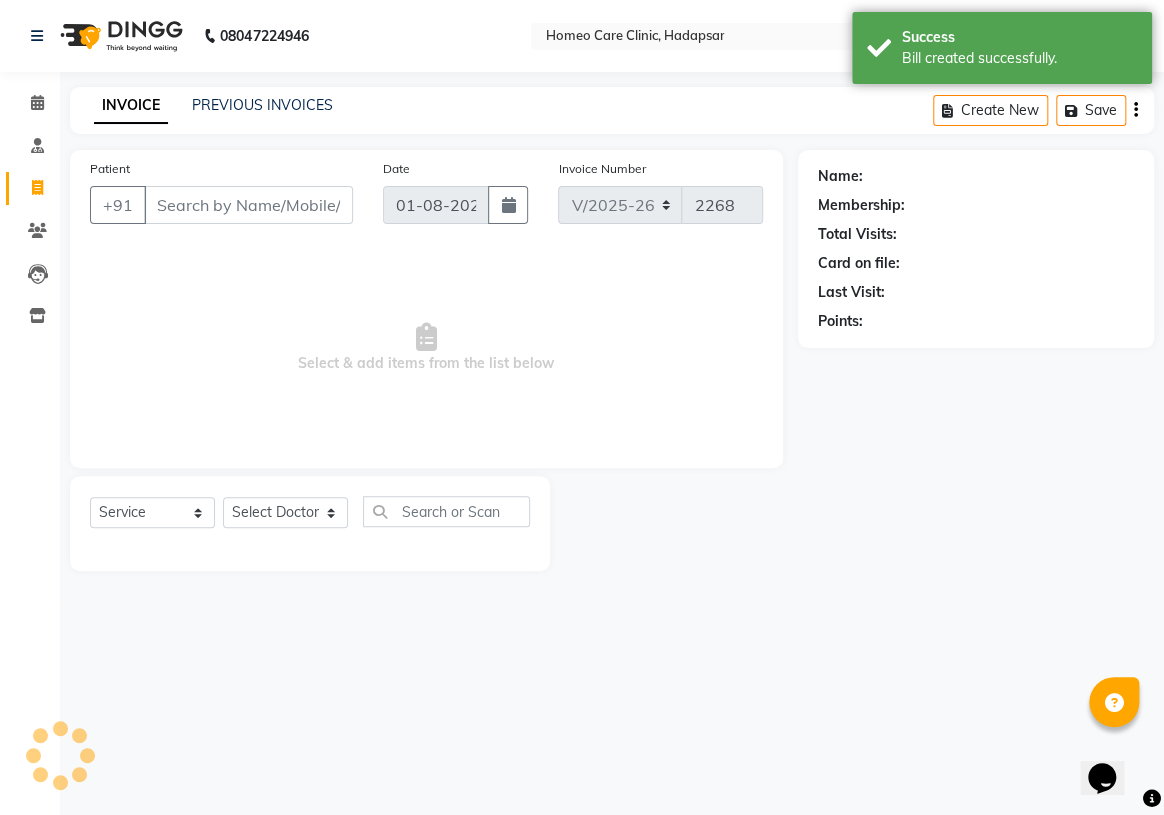 type on "[PHONE]" 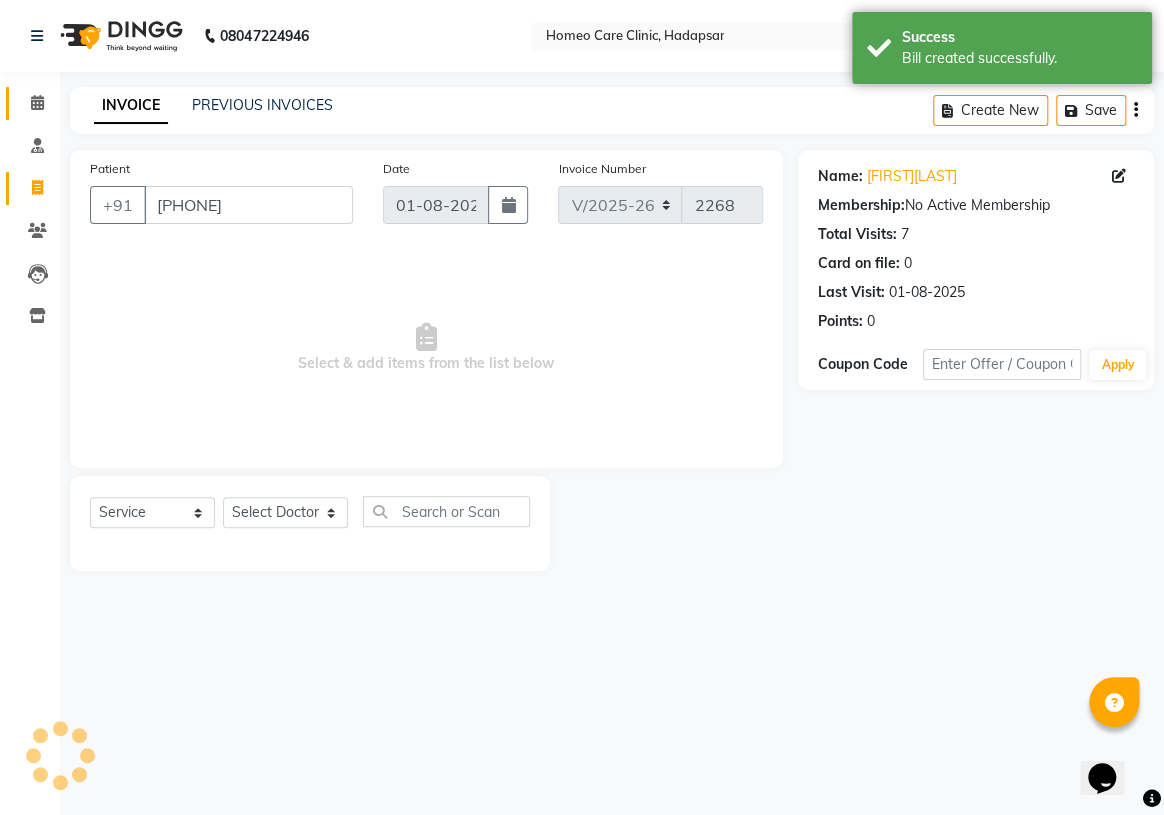 click 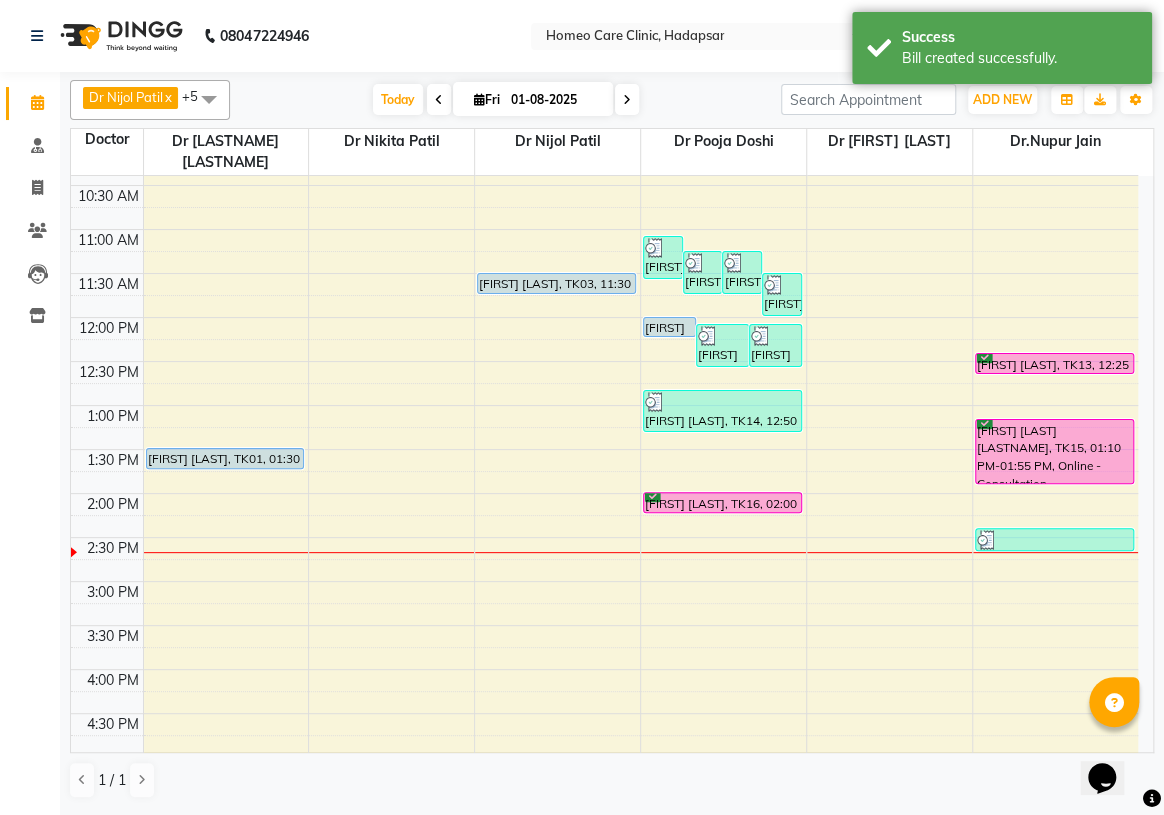 scroll, scrollTop: 90, scrollLeft: 0, axis: vertical 